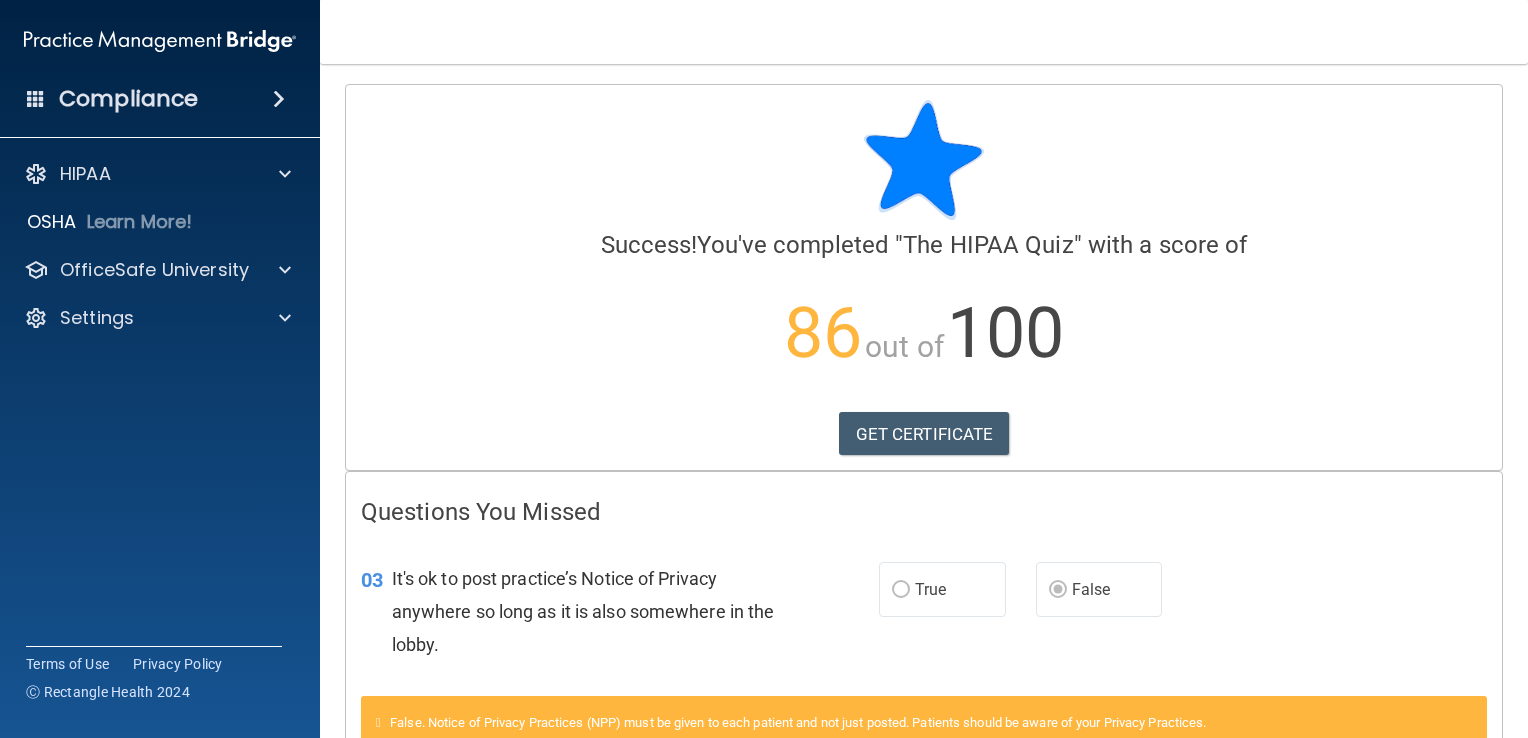scroll, scrollTop: 0, scrollLeft: 0, axis: both 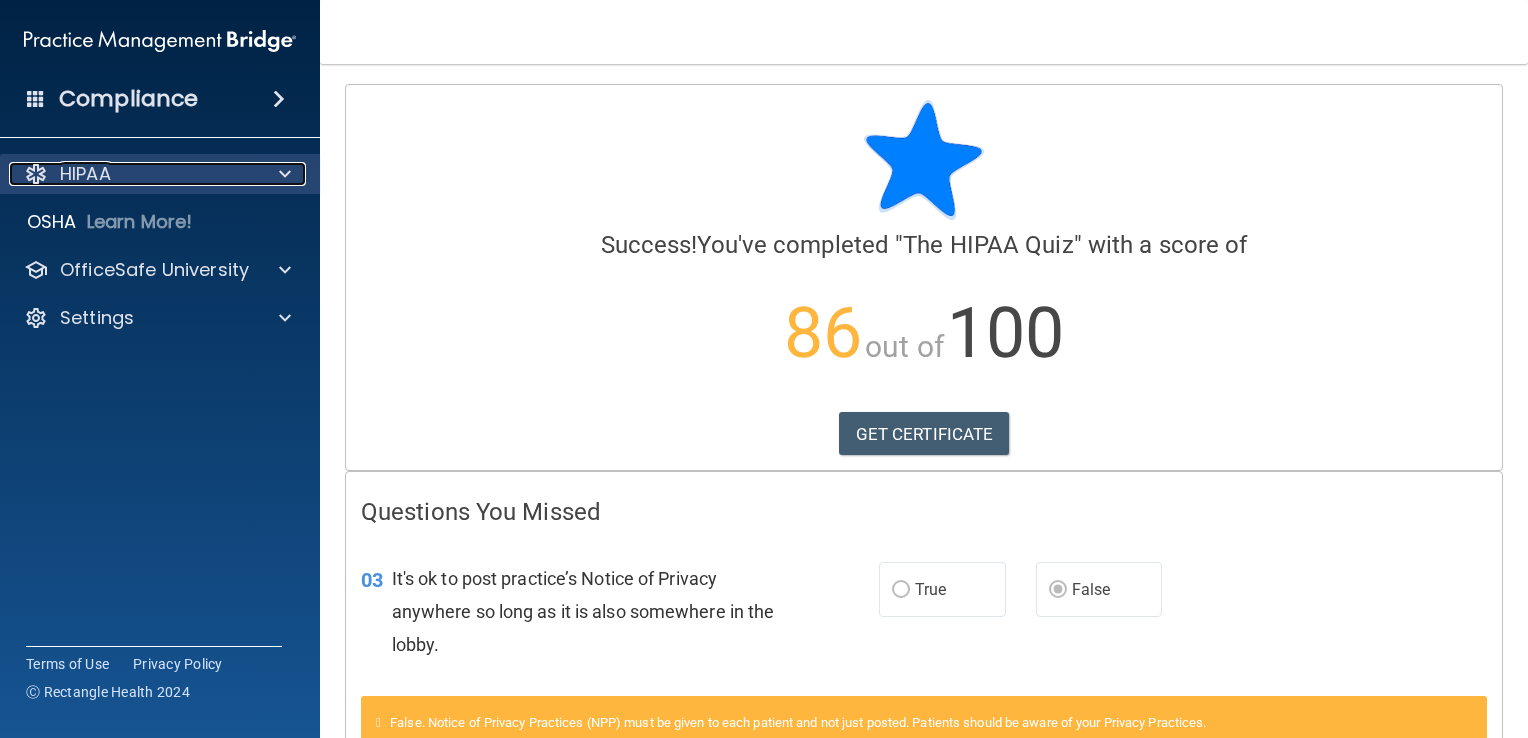 click on "HIPAA" at bounding box center (133, 174) 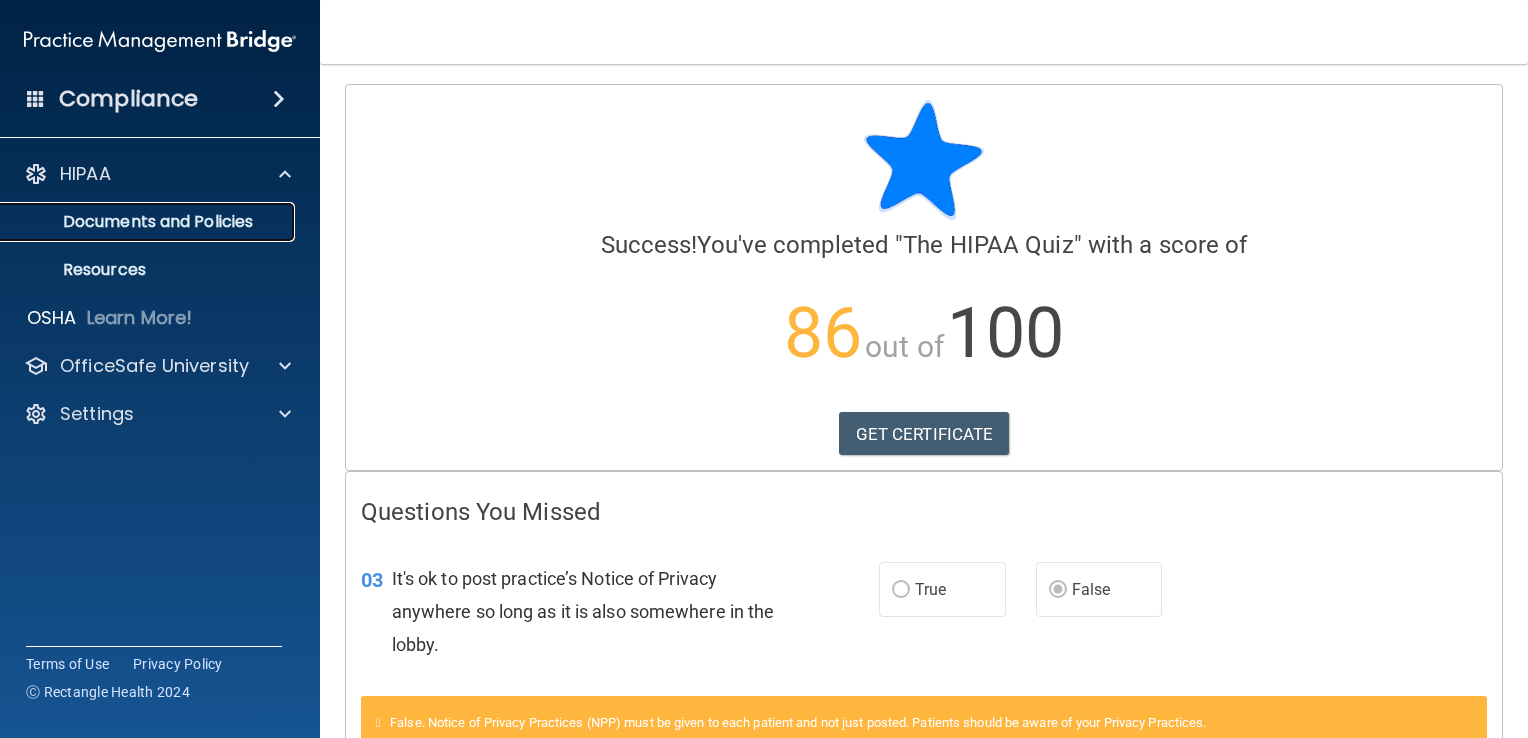 click on "Documents and Policies" at bounding box center (137, 222) 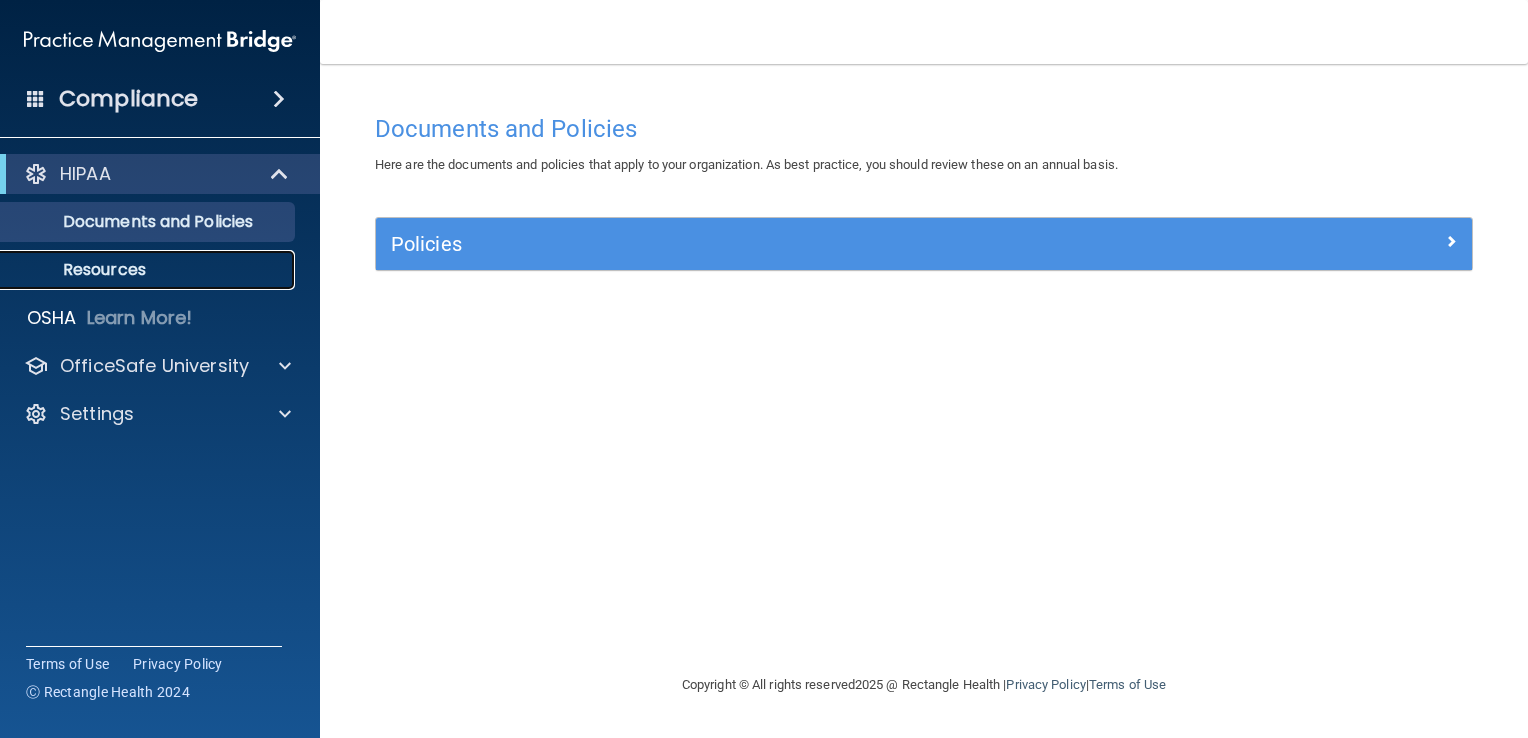 click on "Resources" at bounding box center [149, 270] 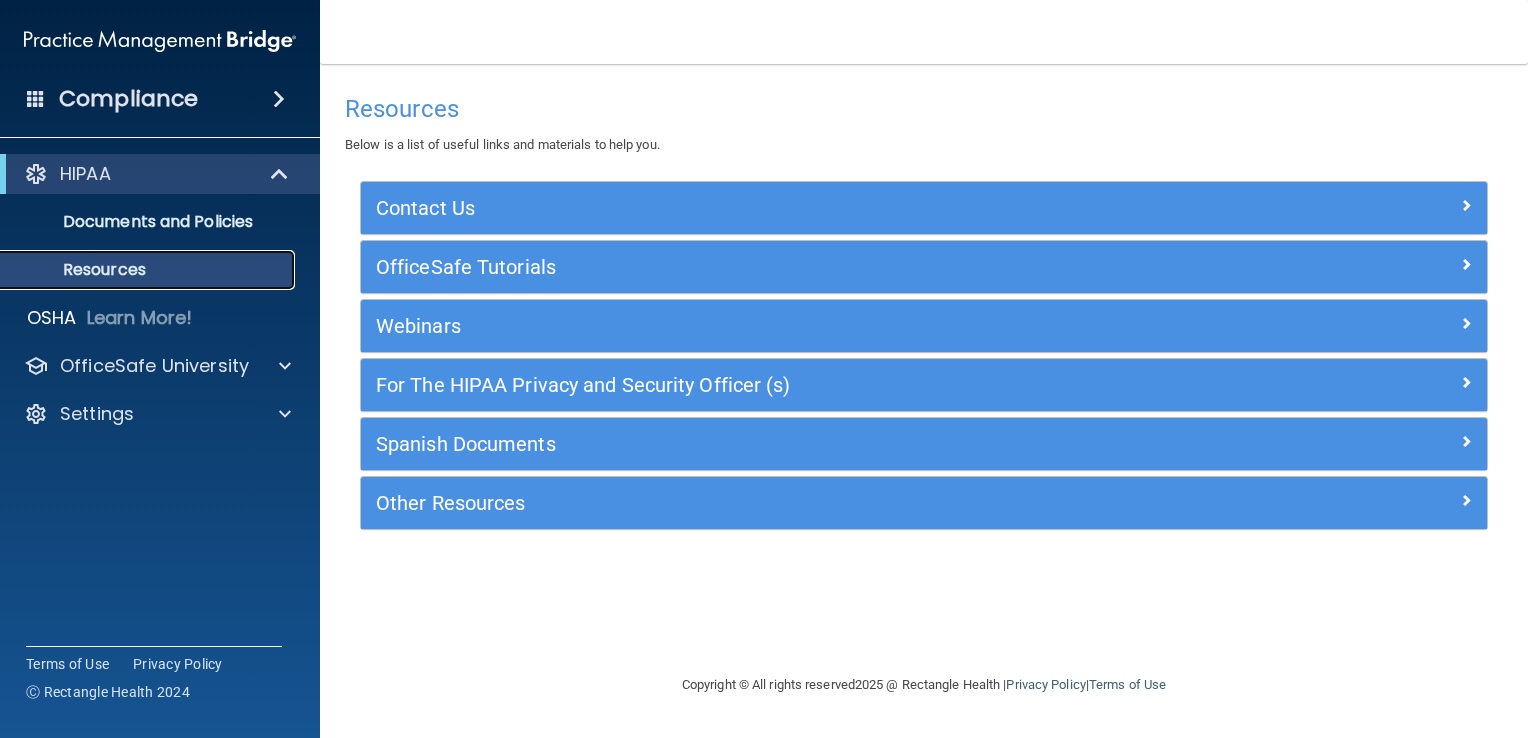 click on "Resources" at bounding box center [149, 270] 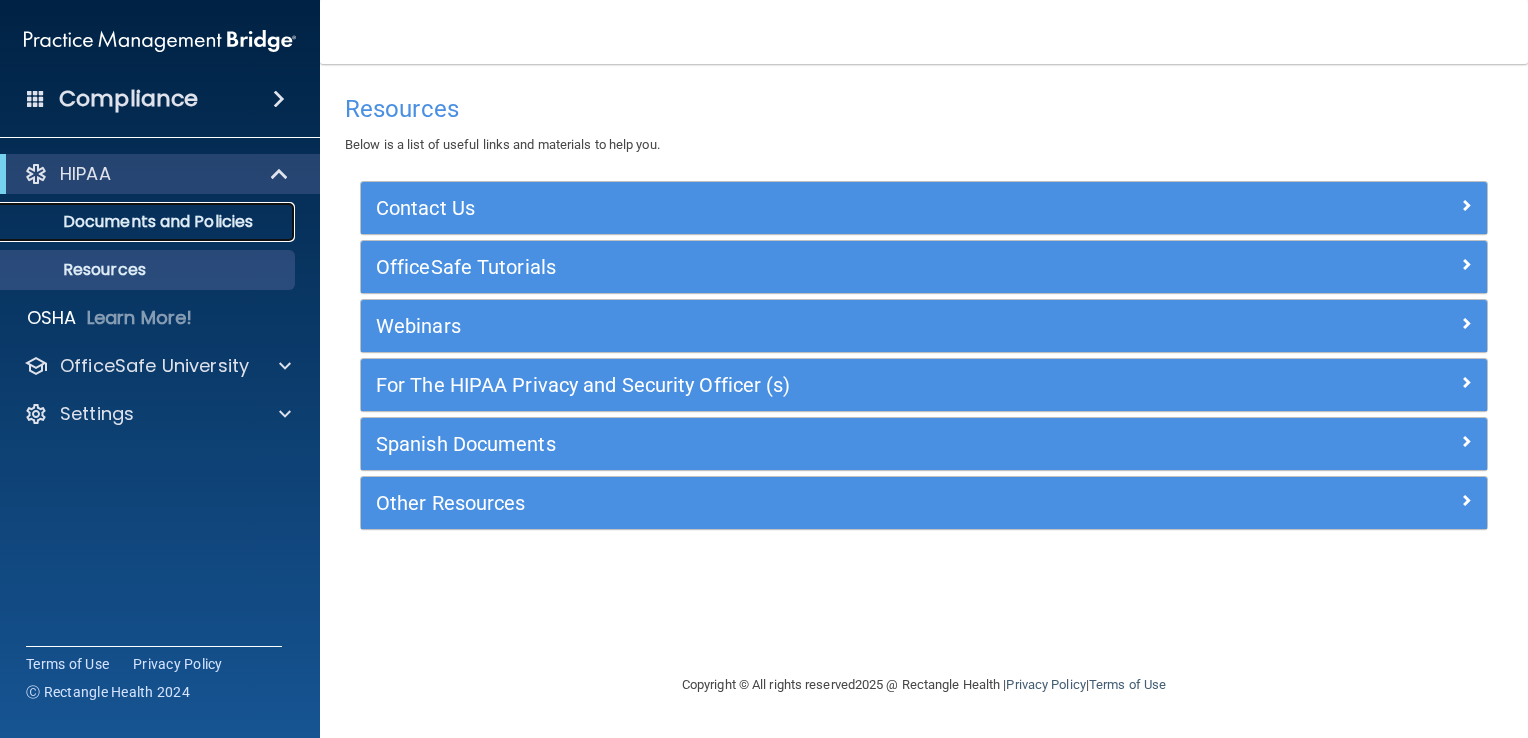 click on "Documents and Policies" at bounding box center [149, 222] 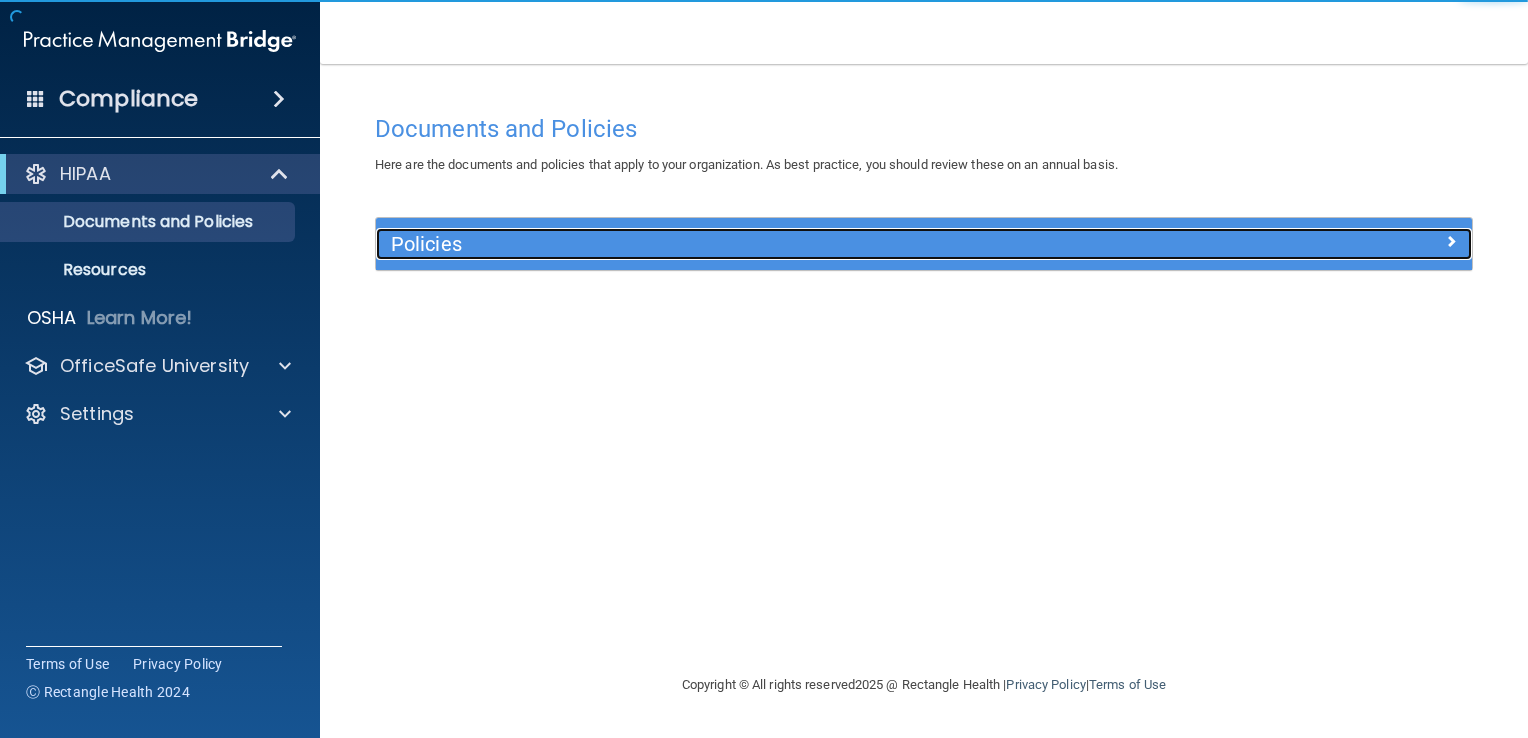 click on "Policies" at bounding box center [787, 244] 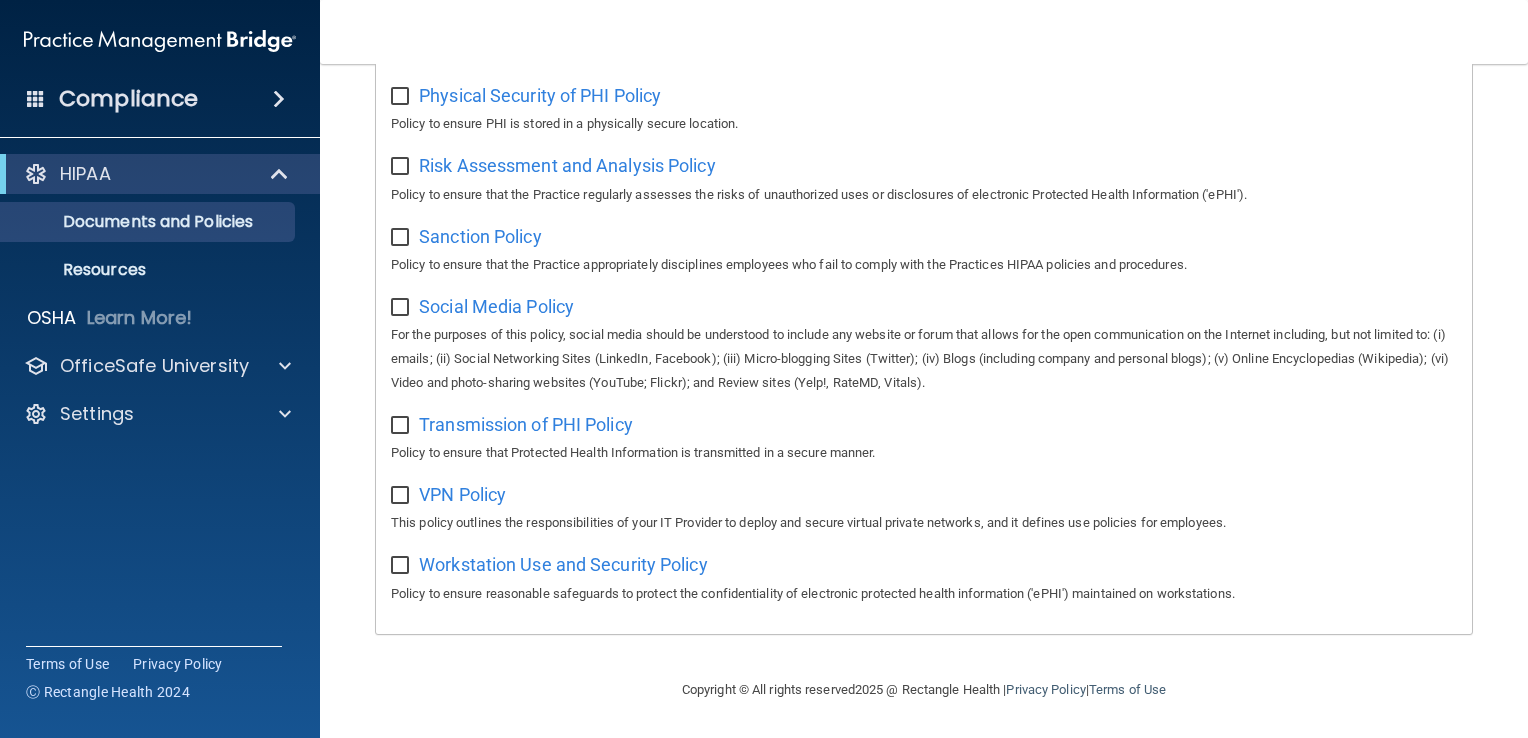 scroll, scrollTop: 1306, scrollLeft: 0, axis: vertical 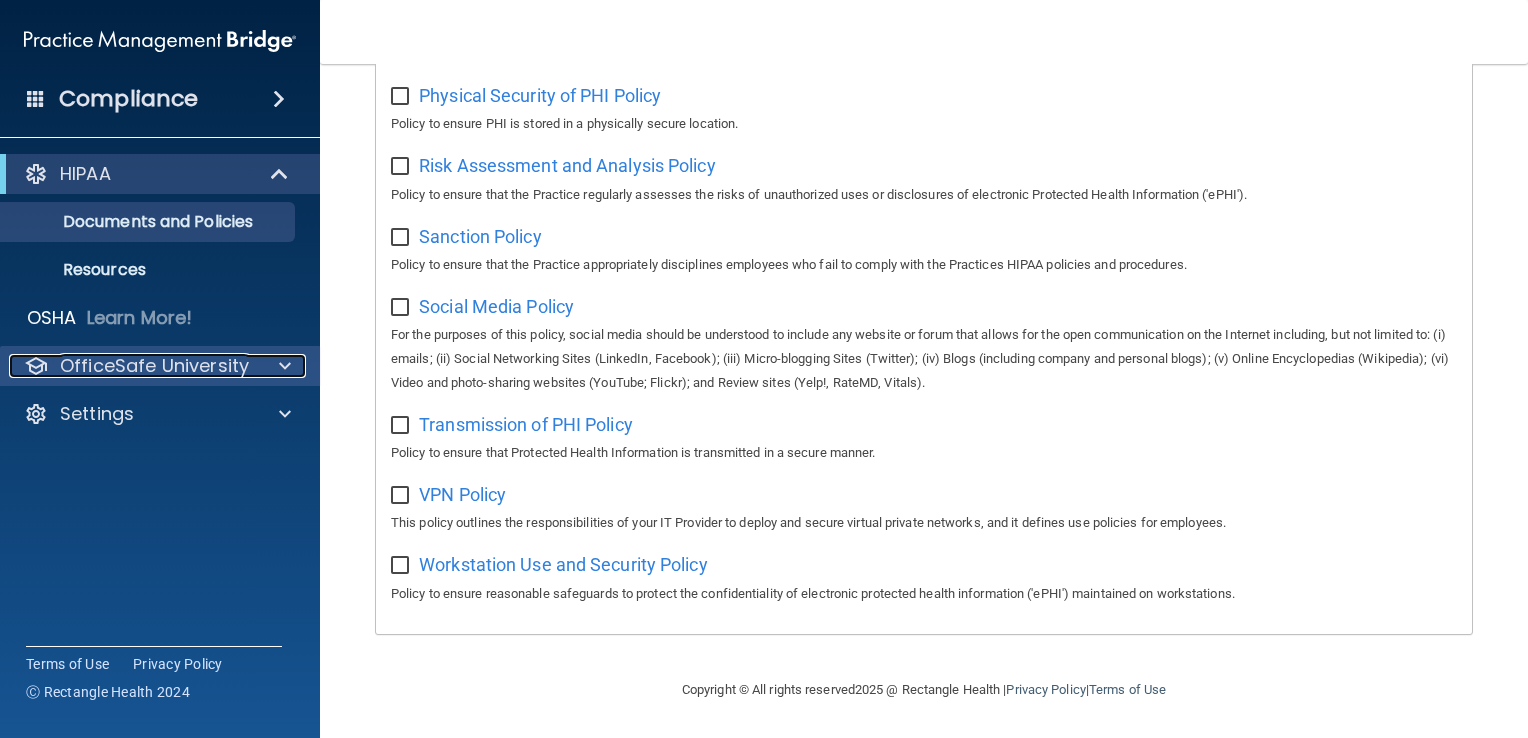 click at bounding box center [285, 366] 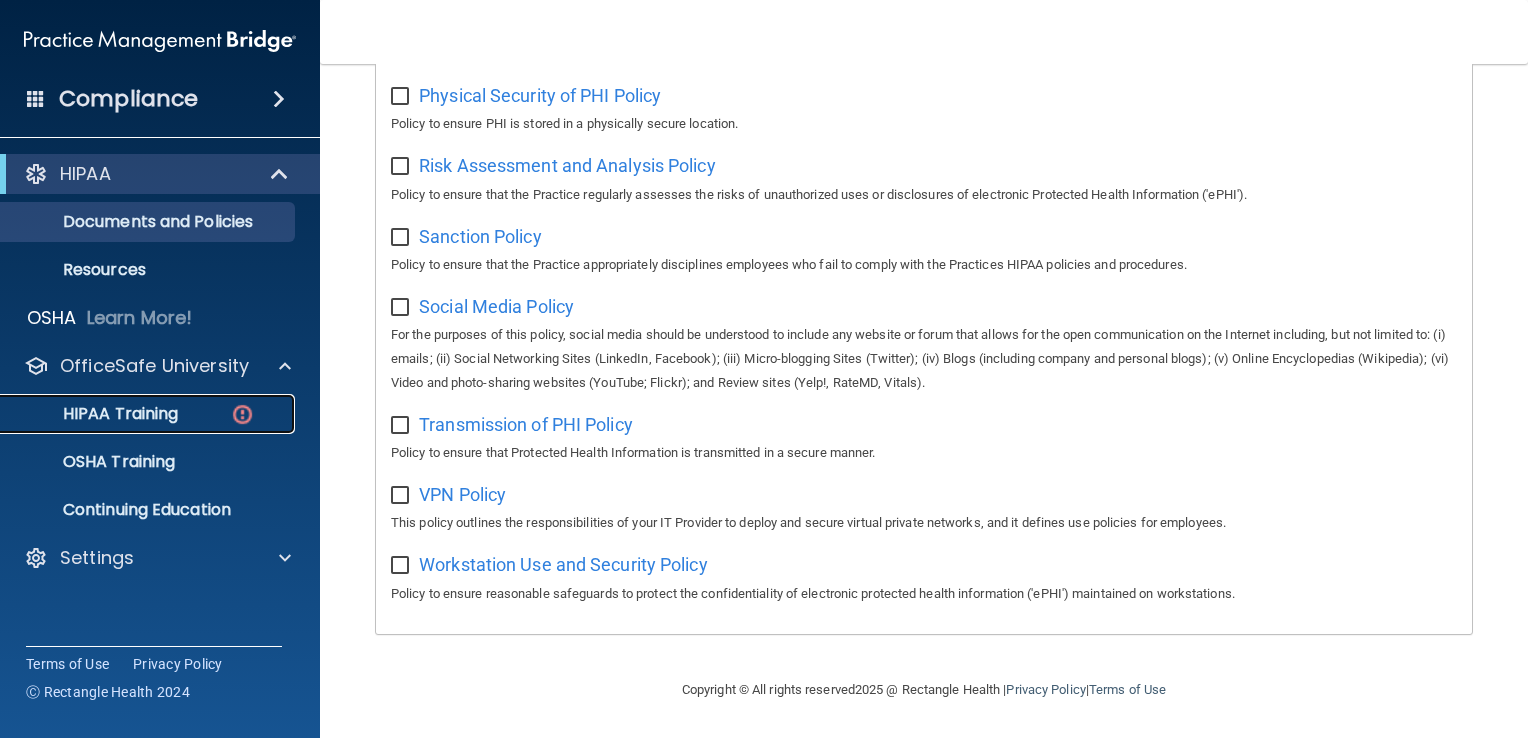 click on "HIPAA Training" at bounding box center [149, 414] 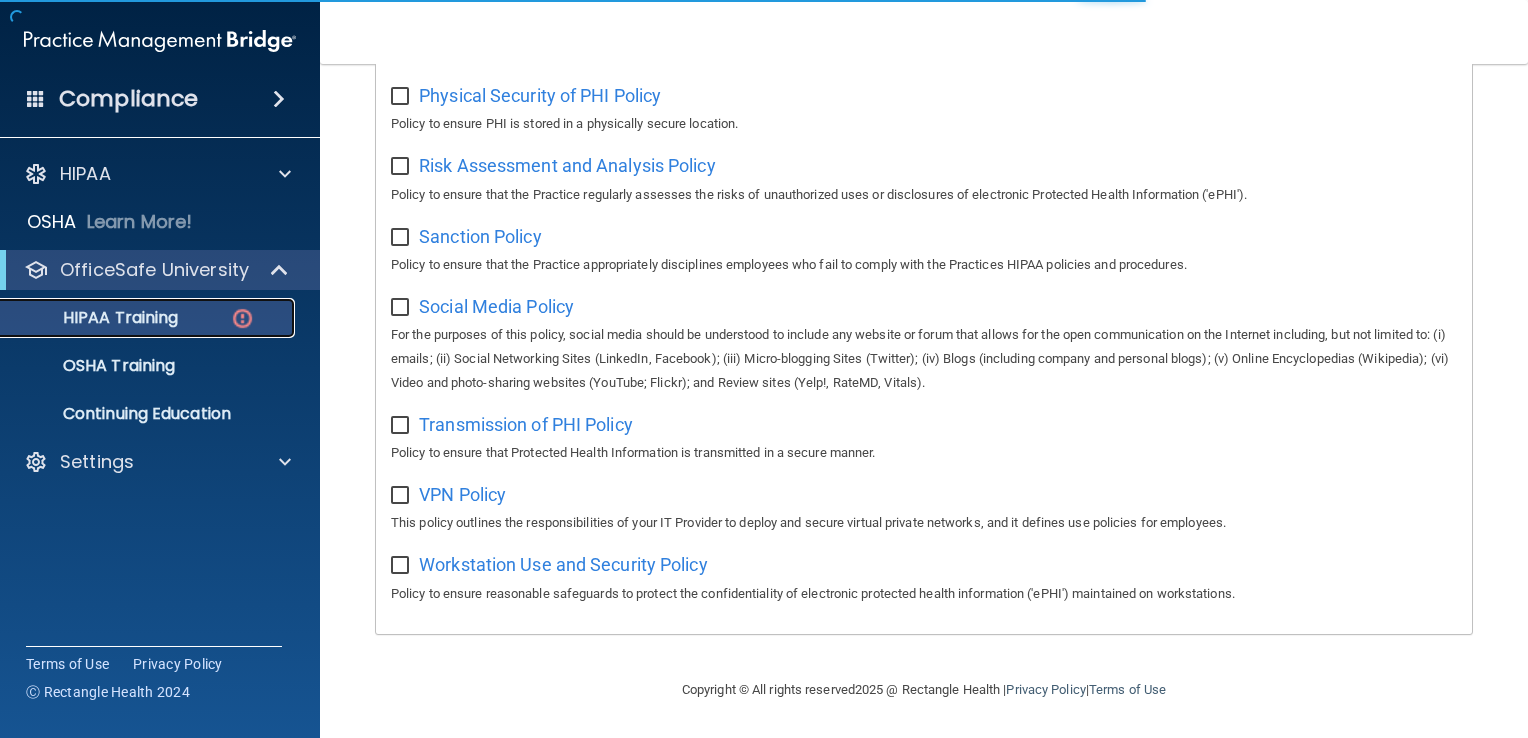 scroll, scrollTop: 734, scrollLeft: 0, axis: vertical 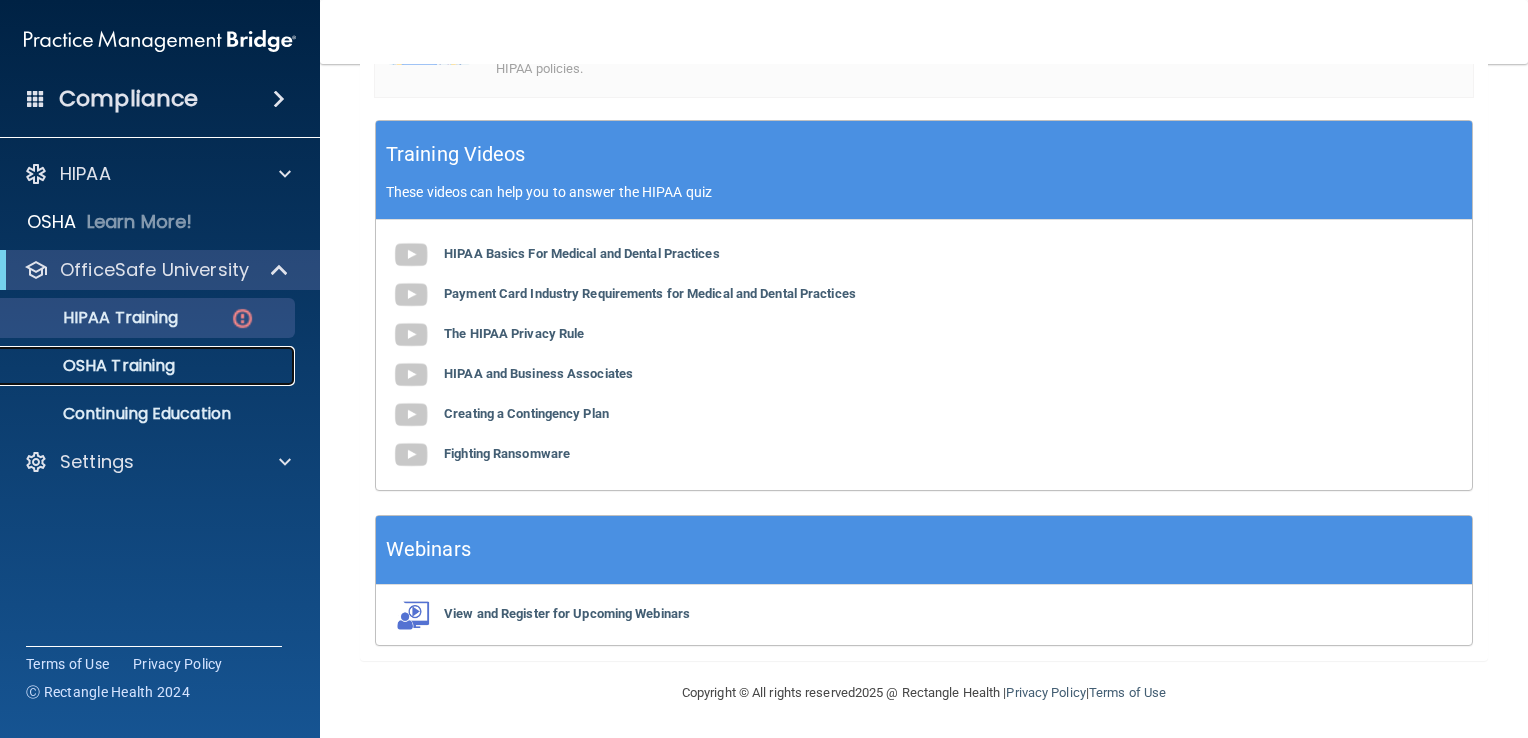 click on "OSHA Training" at bounding box center (149, 366) 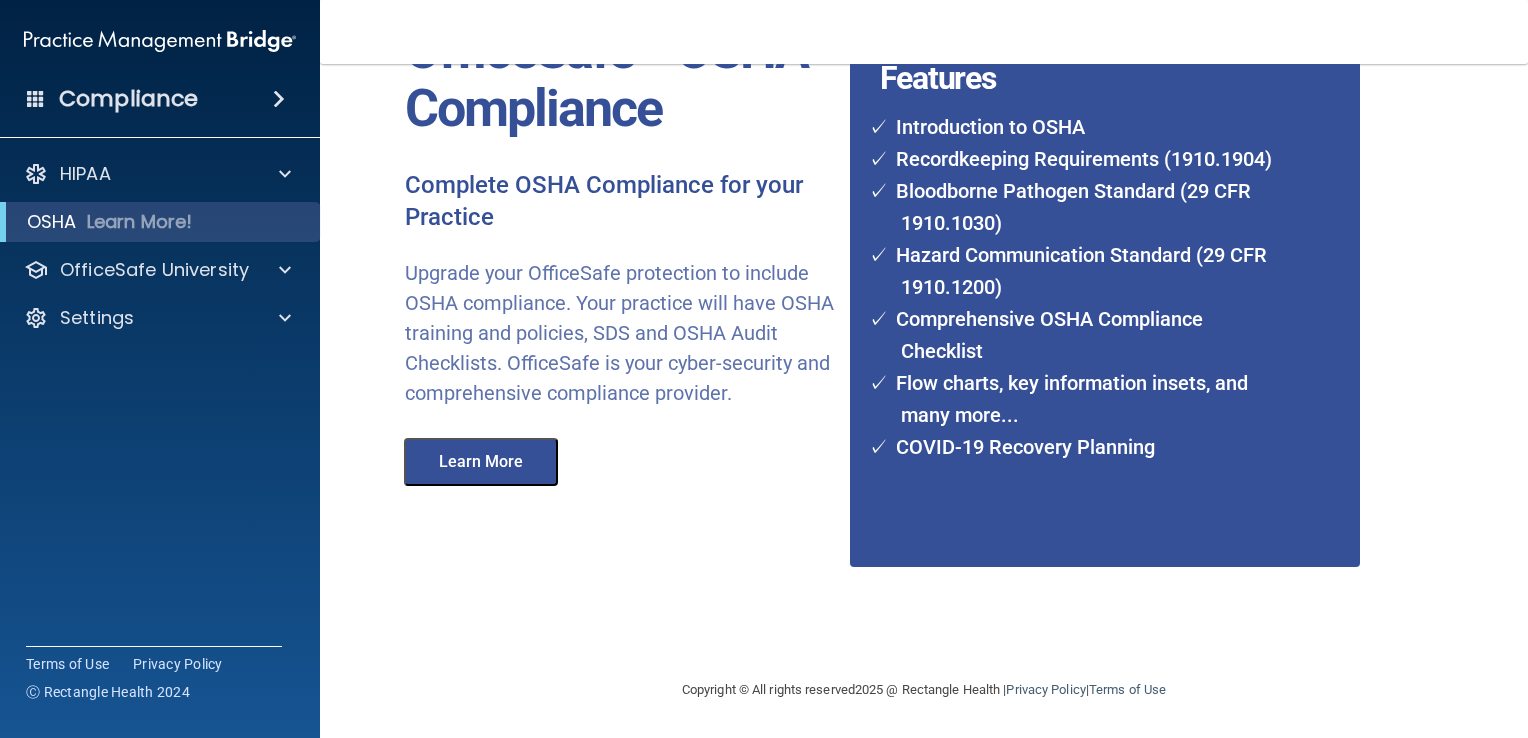 scroll, scrollTop: 153, scrollLeft: 0, axis: vertical 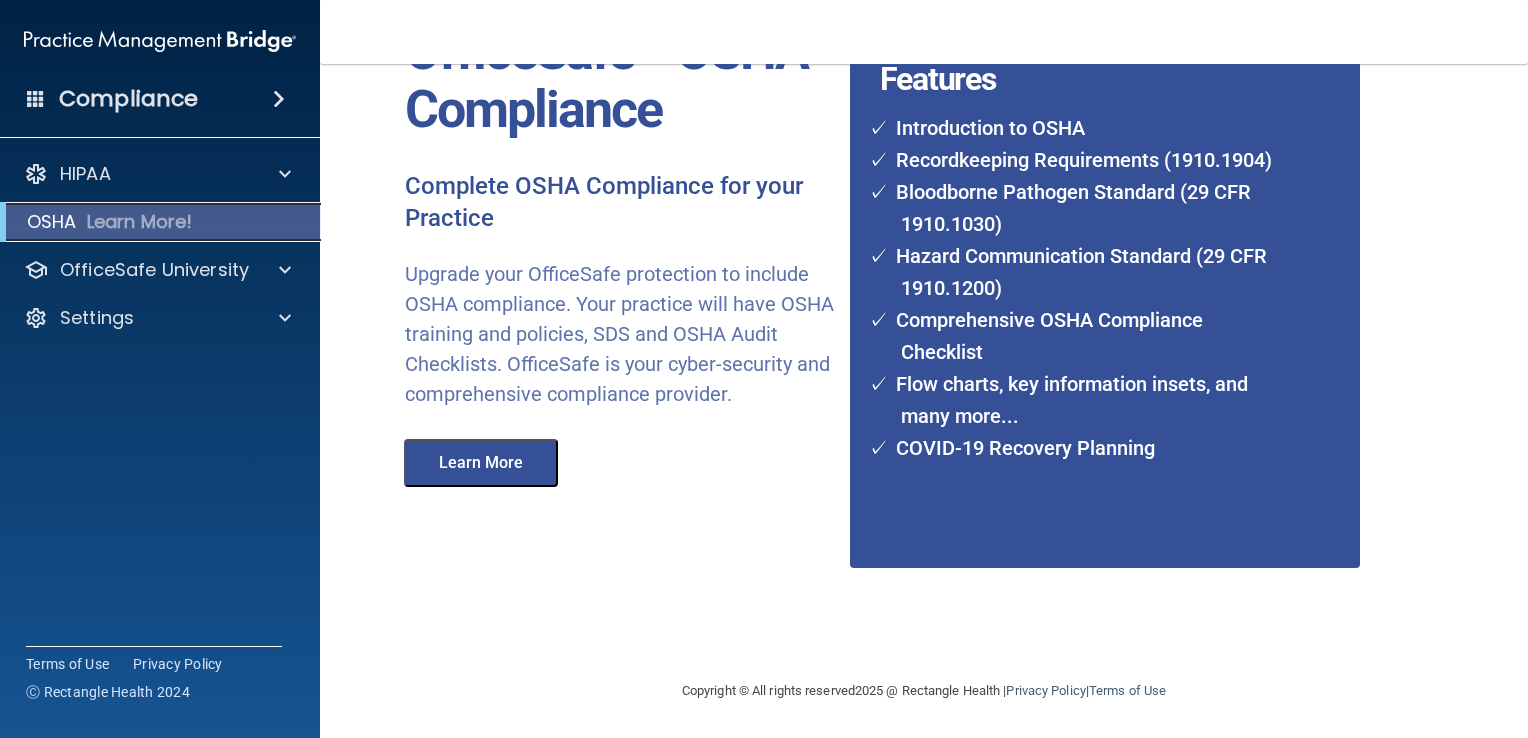 click on "OSHA   Learn More!" at bounding box center [160, 222] 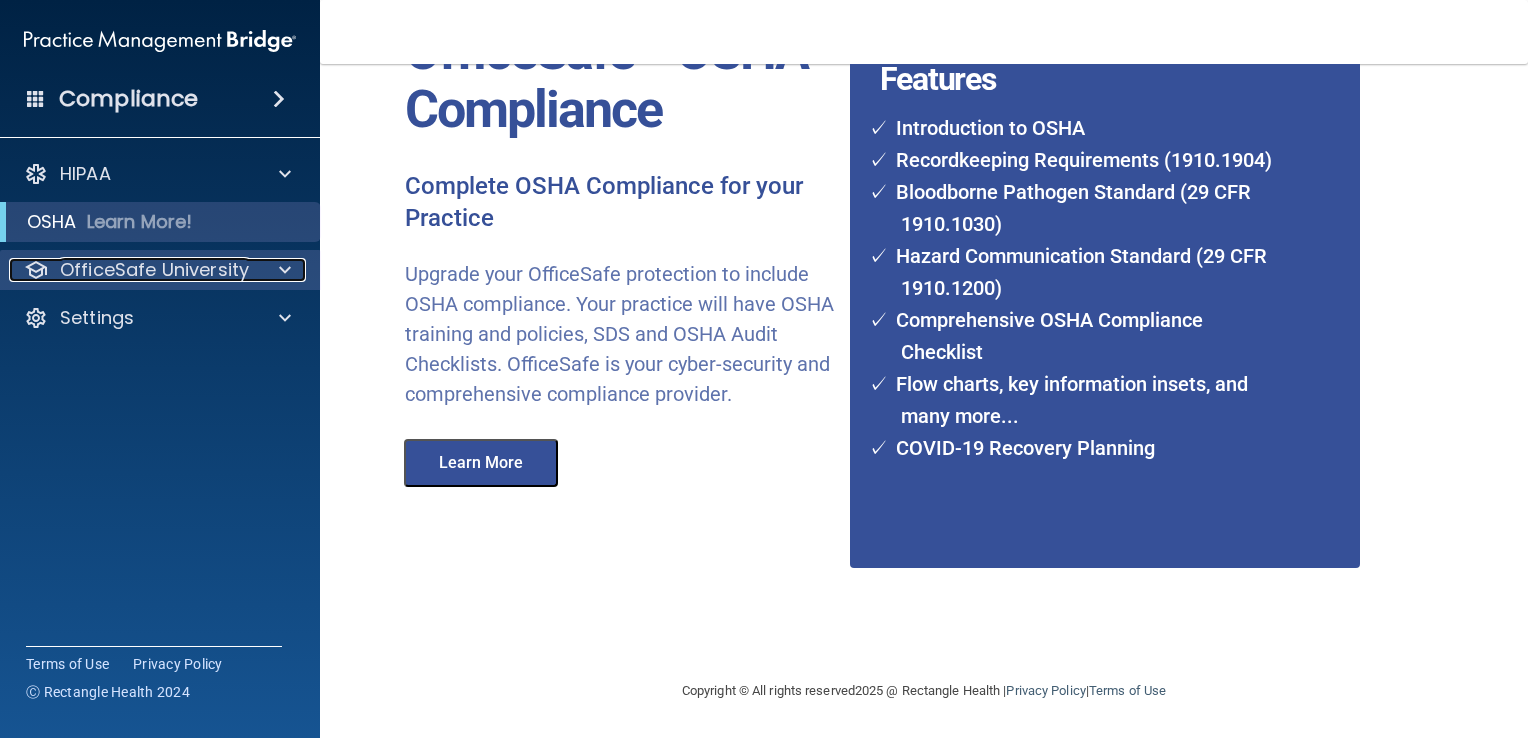 click at bounding box center (282, 270) 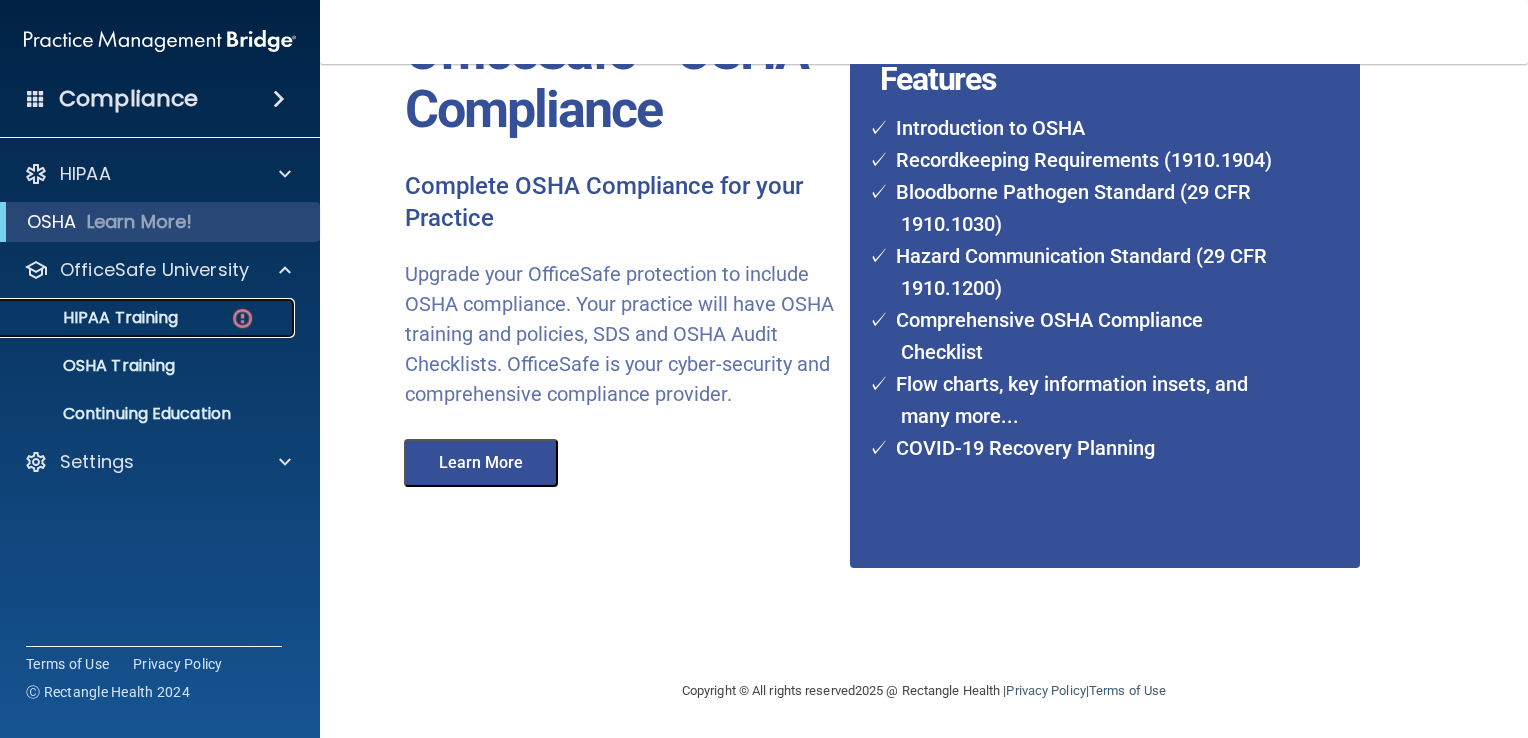click on "HIPAA Training" at bounding box center [95, 318] 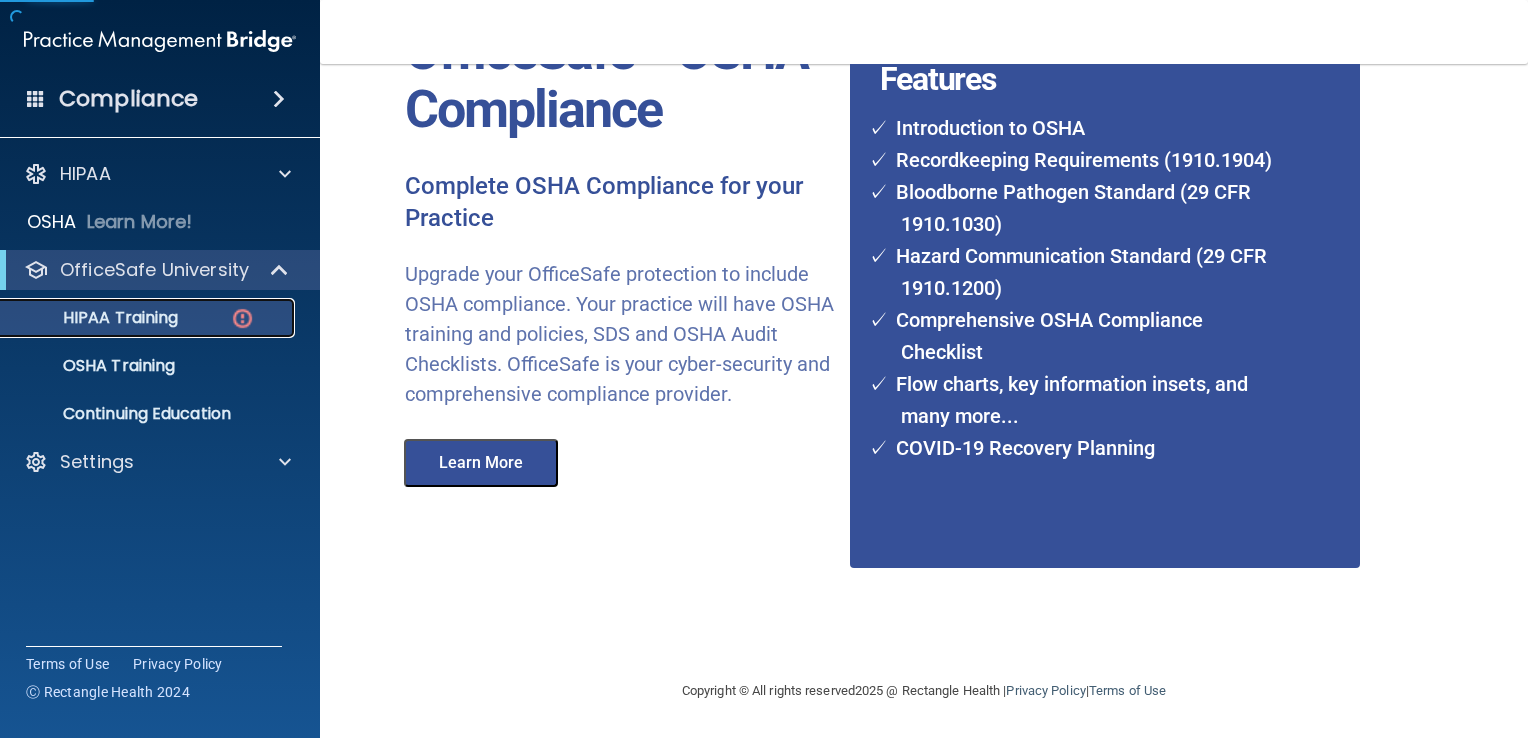click on "HIPAA Training" at bounding box center [95, 318] 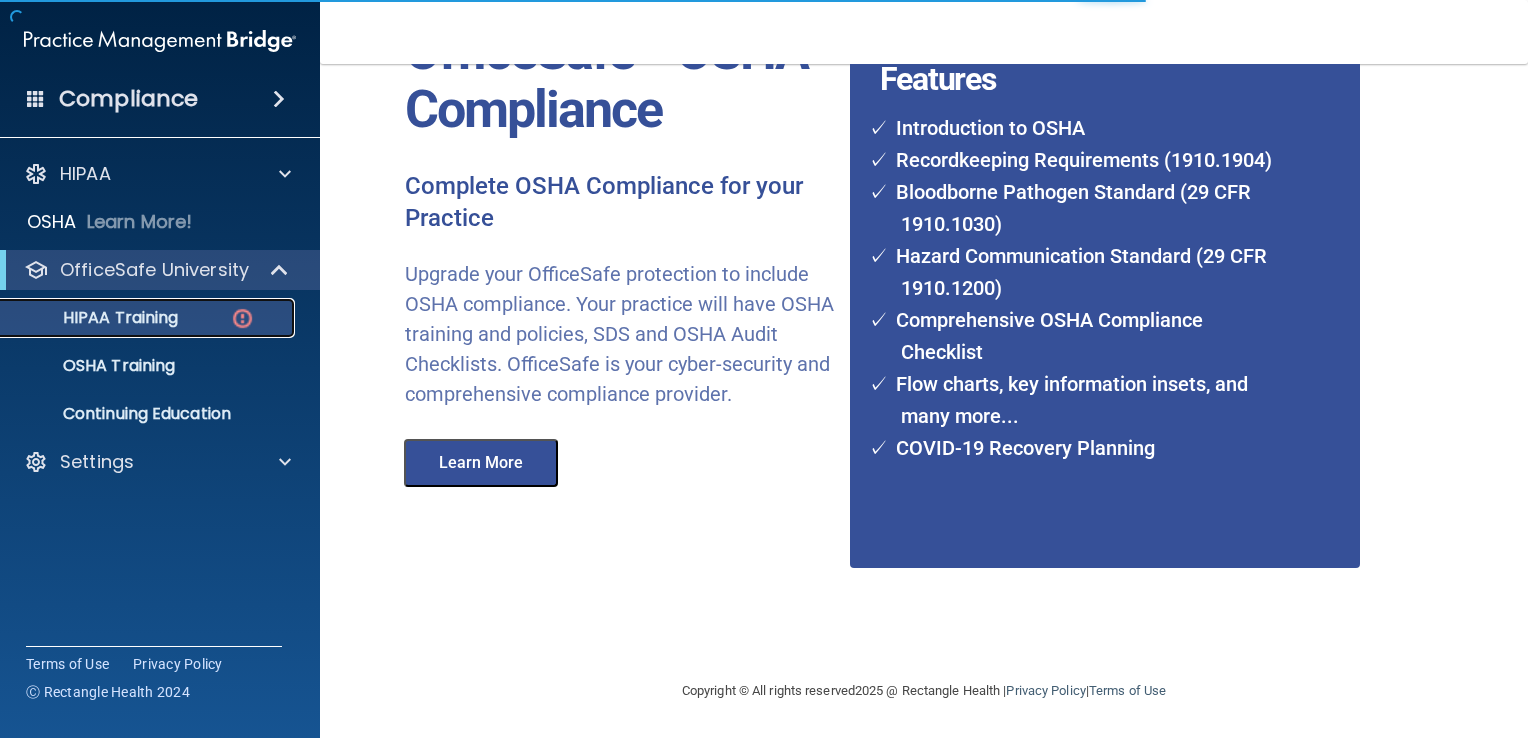 scroll, scrollTop: 734, scrollLeft: 0, axis: vertical 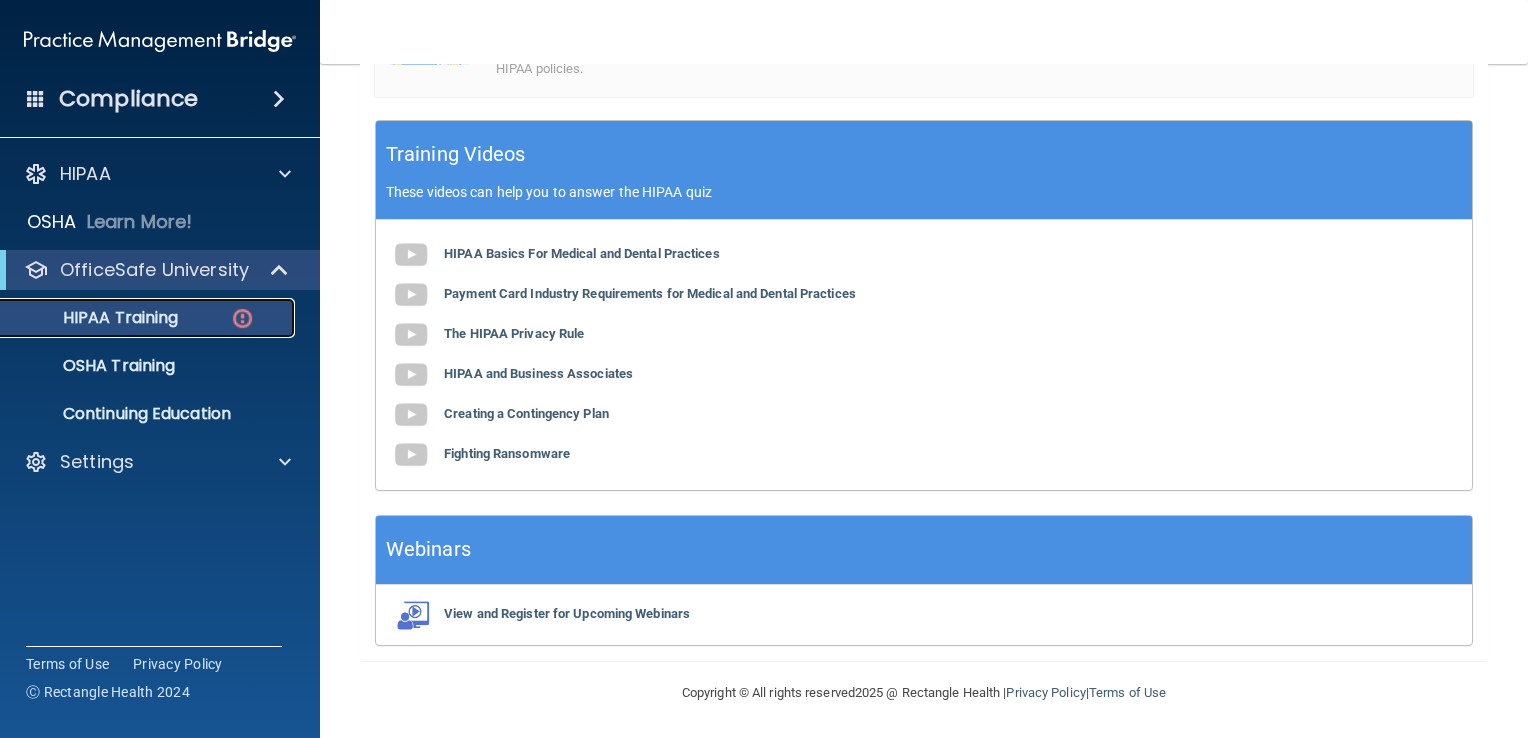 click on "HIPAA Training" at bounding box center [95, 318] 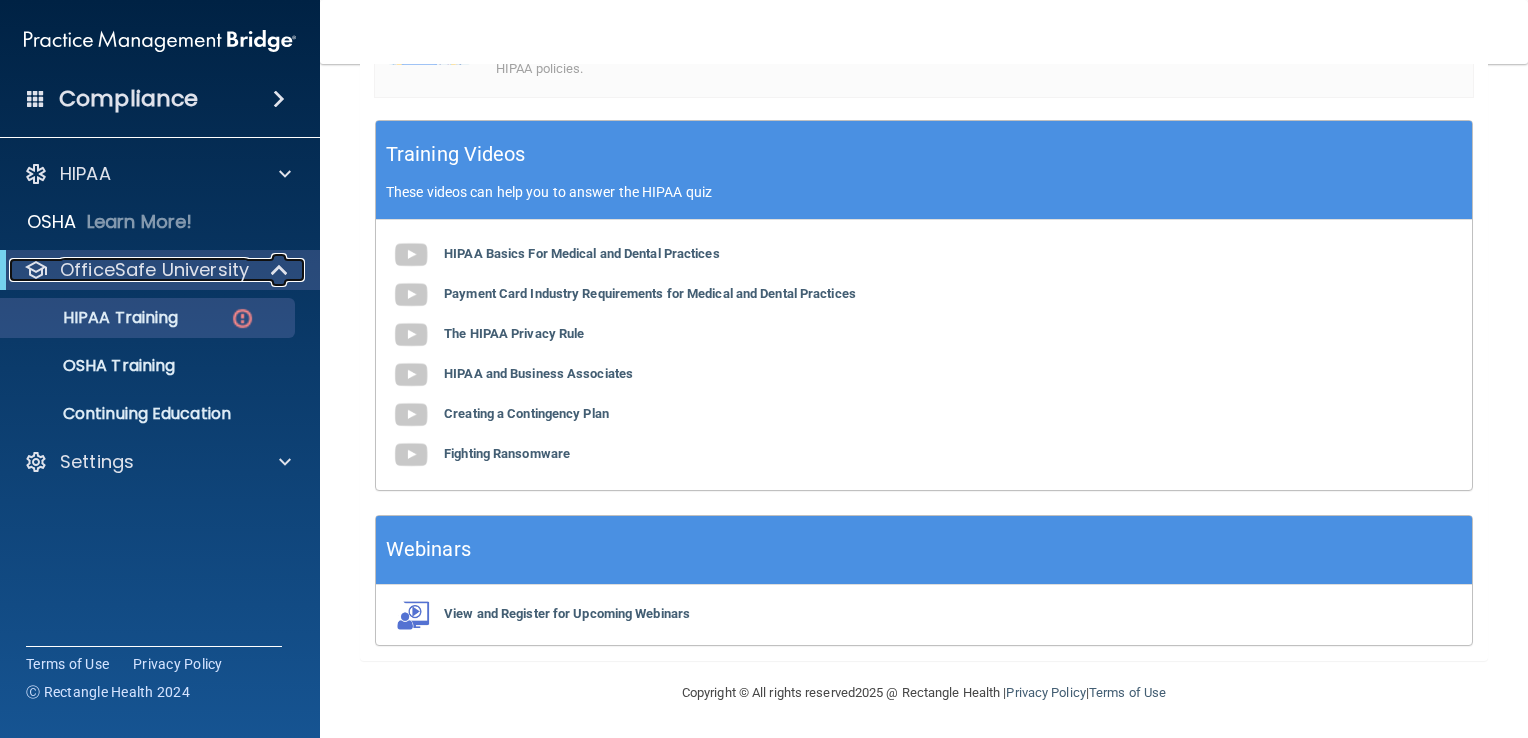 click on "OfficeSafe University" at bounding box center [154, 270] 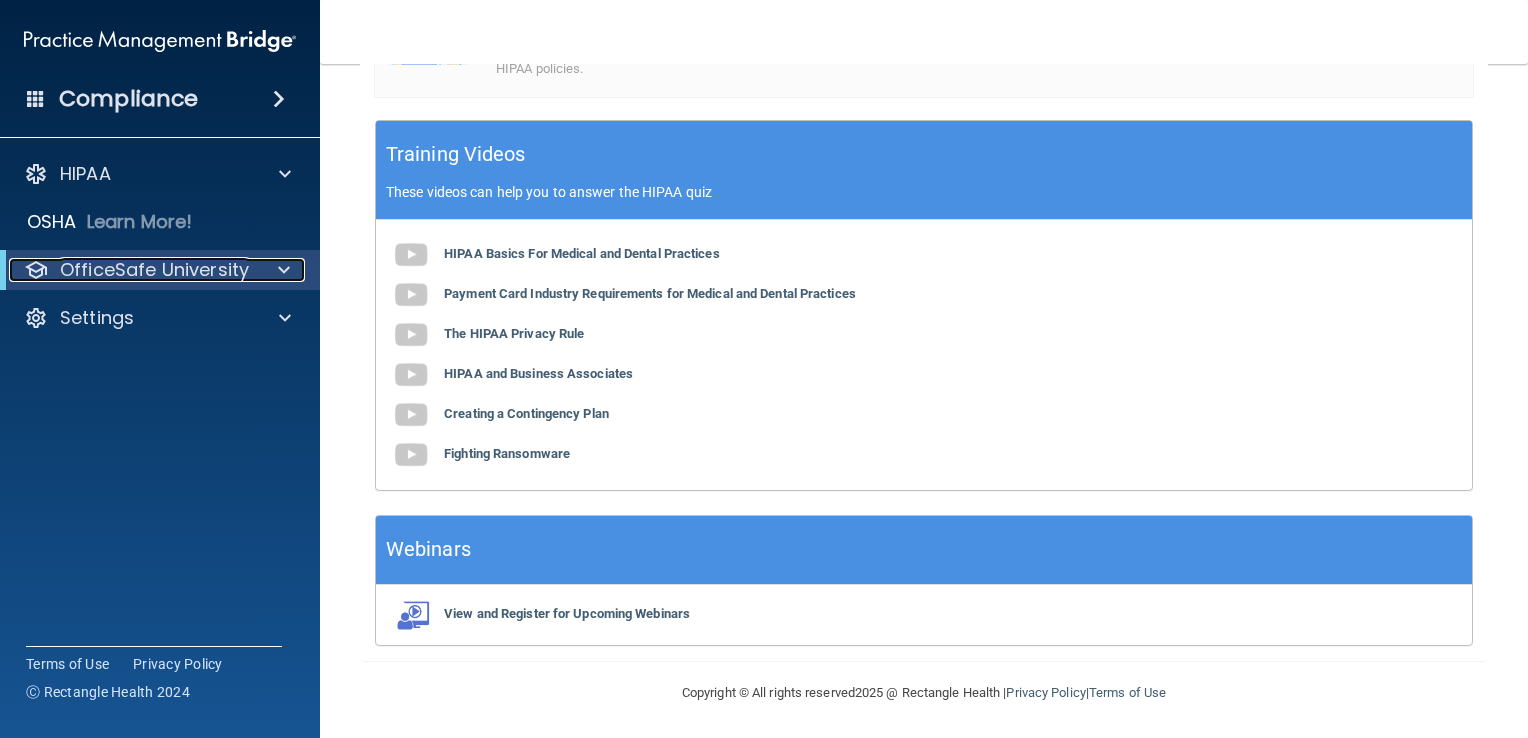 click on "OfficeSafe University" at bounding box center [154, 270] 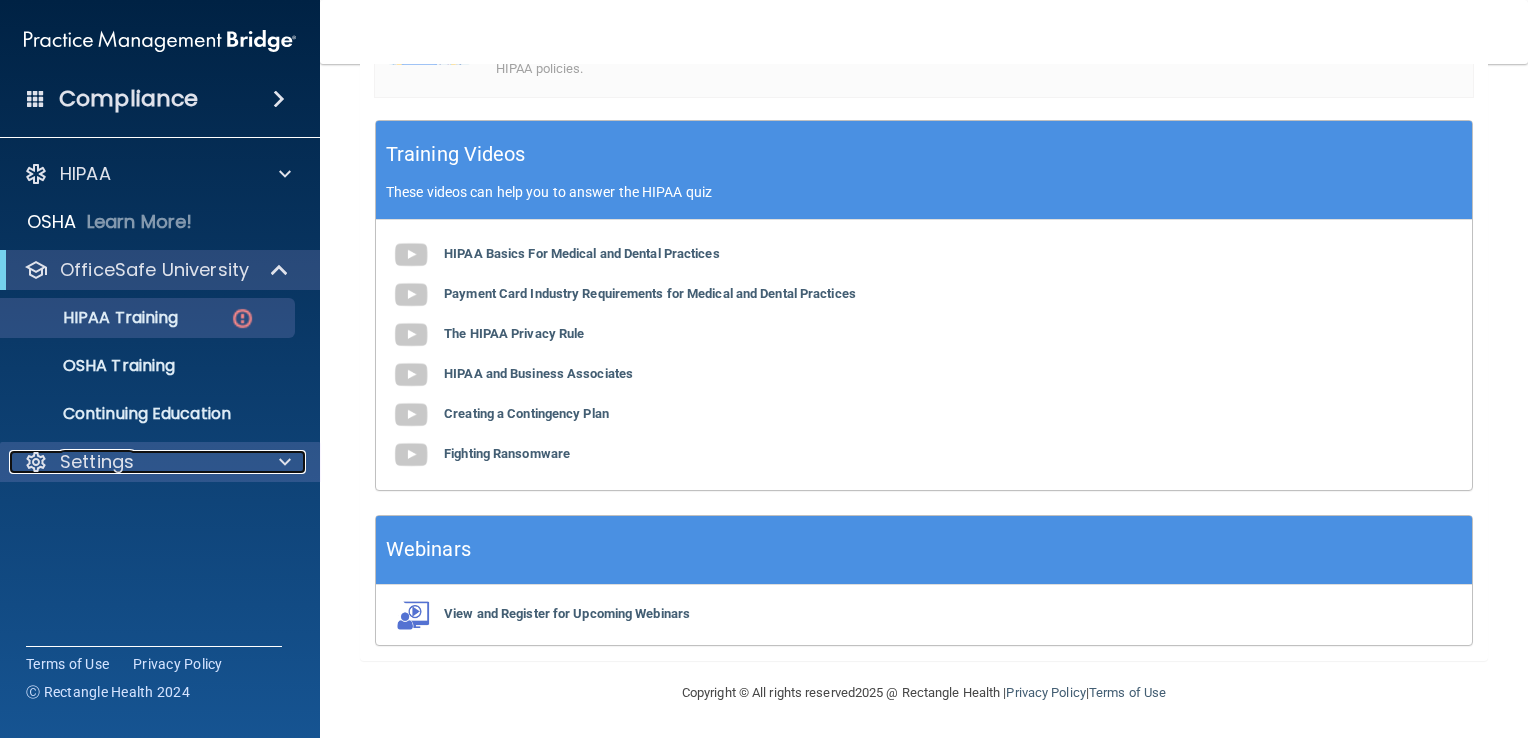 click on "Settings" at bounding box center (133, 462) 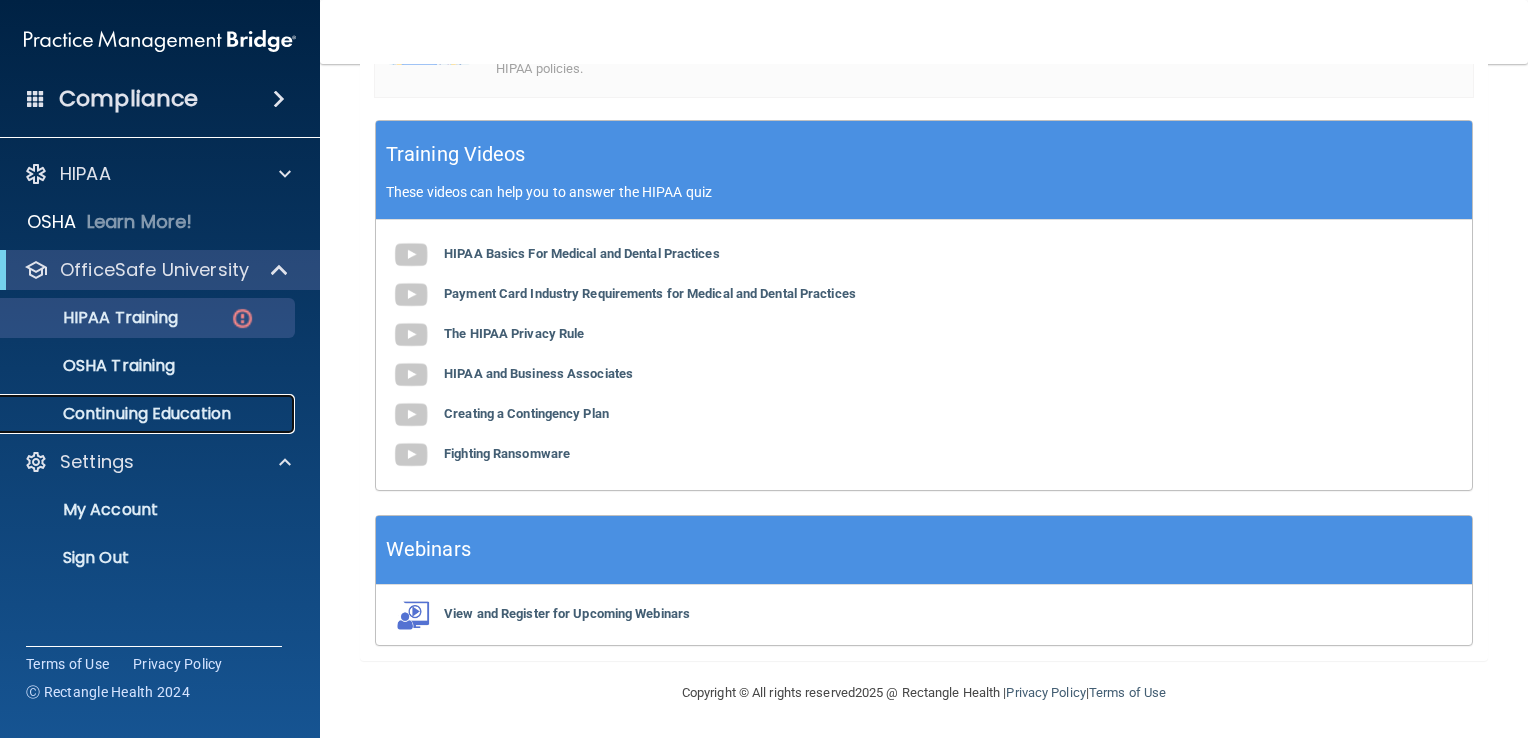 click on "Continuing Education" at bounding box center (149, 414) 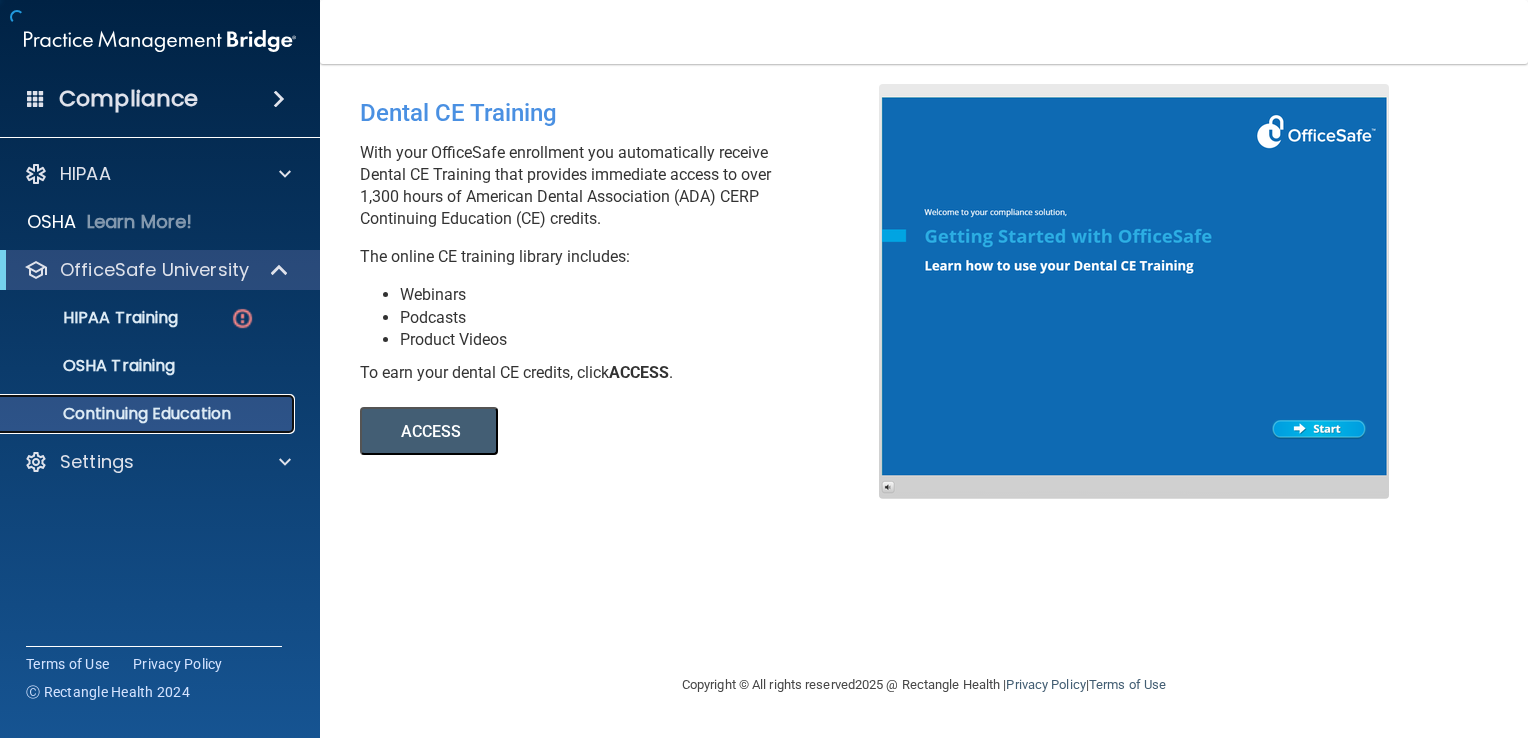 scroll, scrollTop: 0, scrollLeft: 0, axis: both 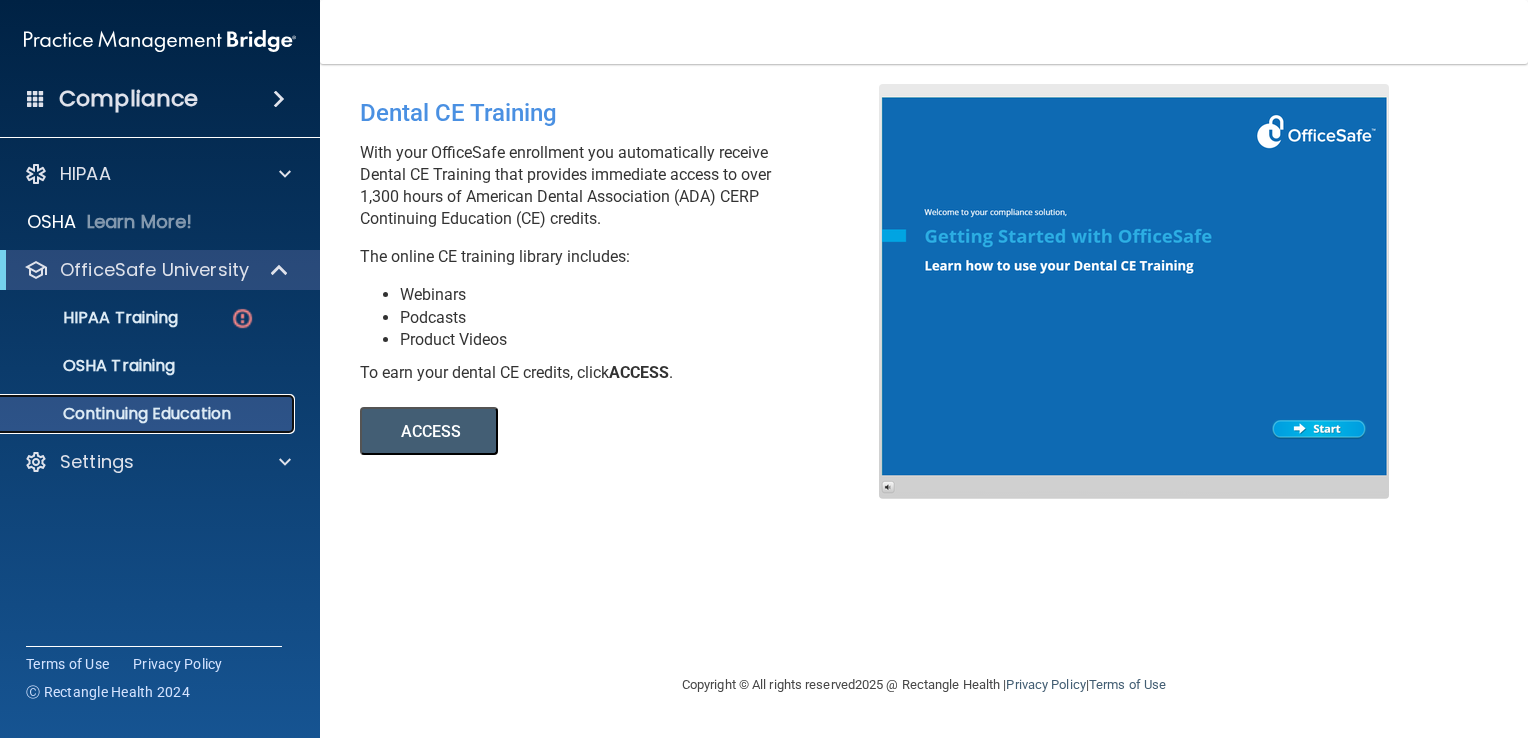 click on "Continuing Education" at bounding box center [149, 414] 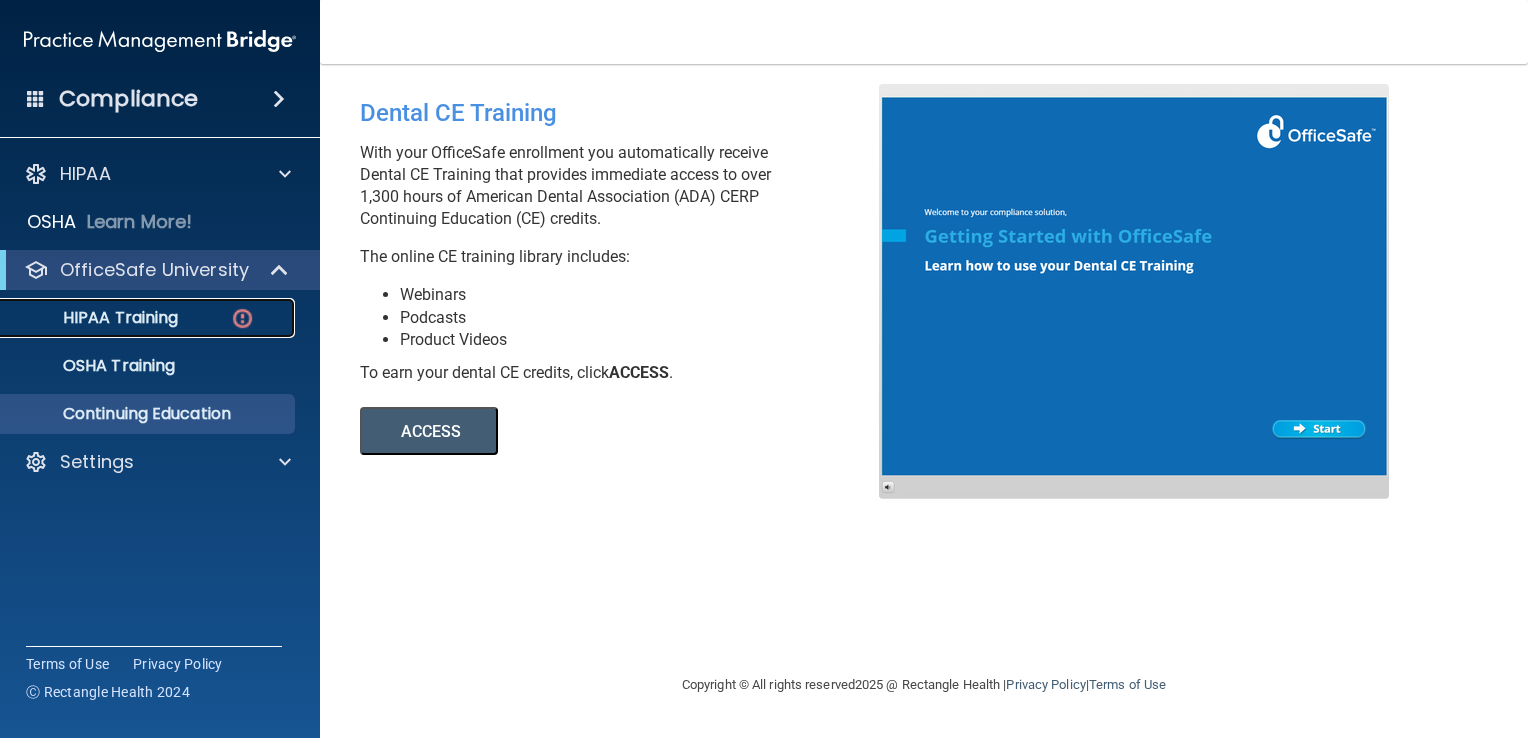 click on "HIPAA Training" at bounding box center (95, 318) 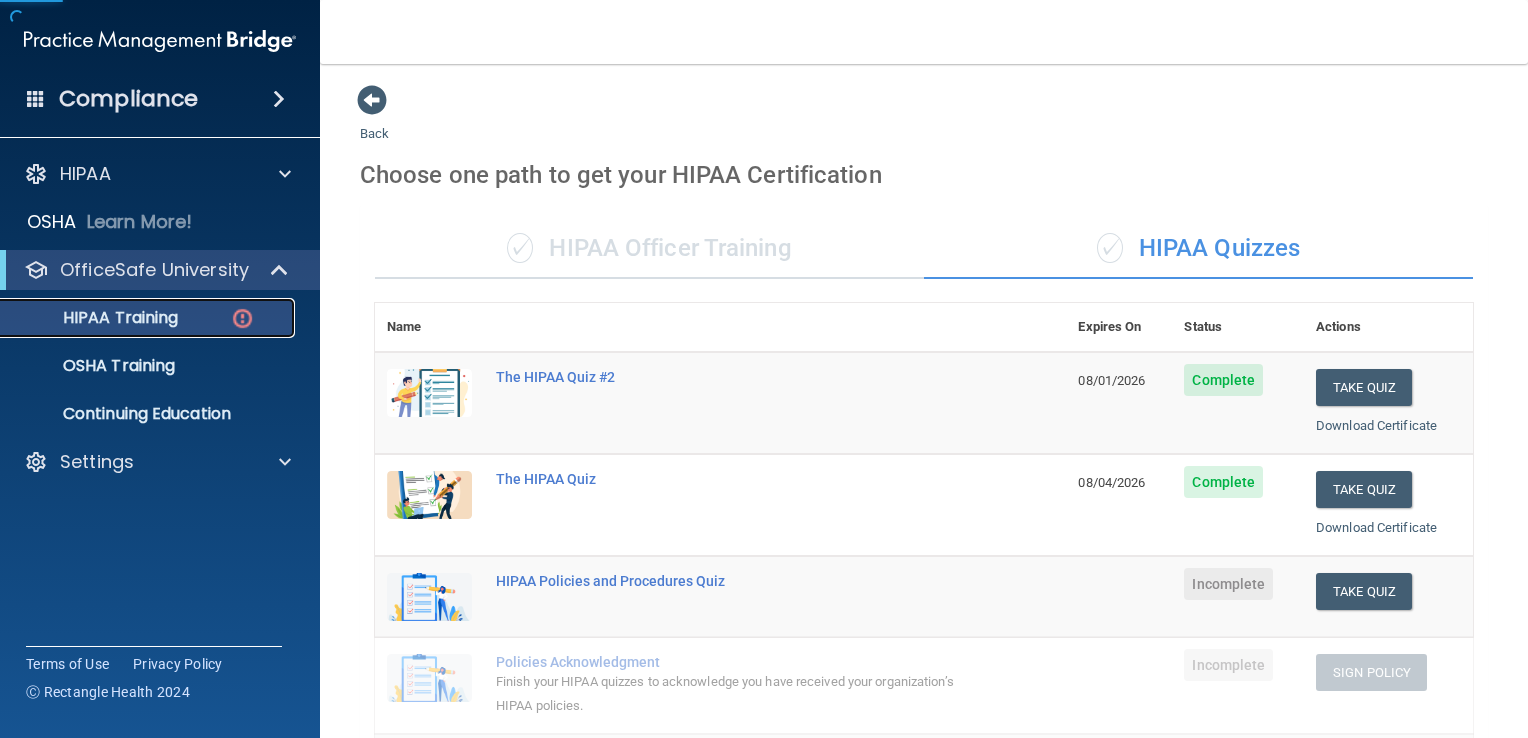 click on "HIPAA Training" at bounding box center (95, 318) 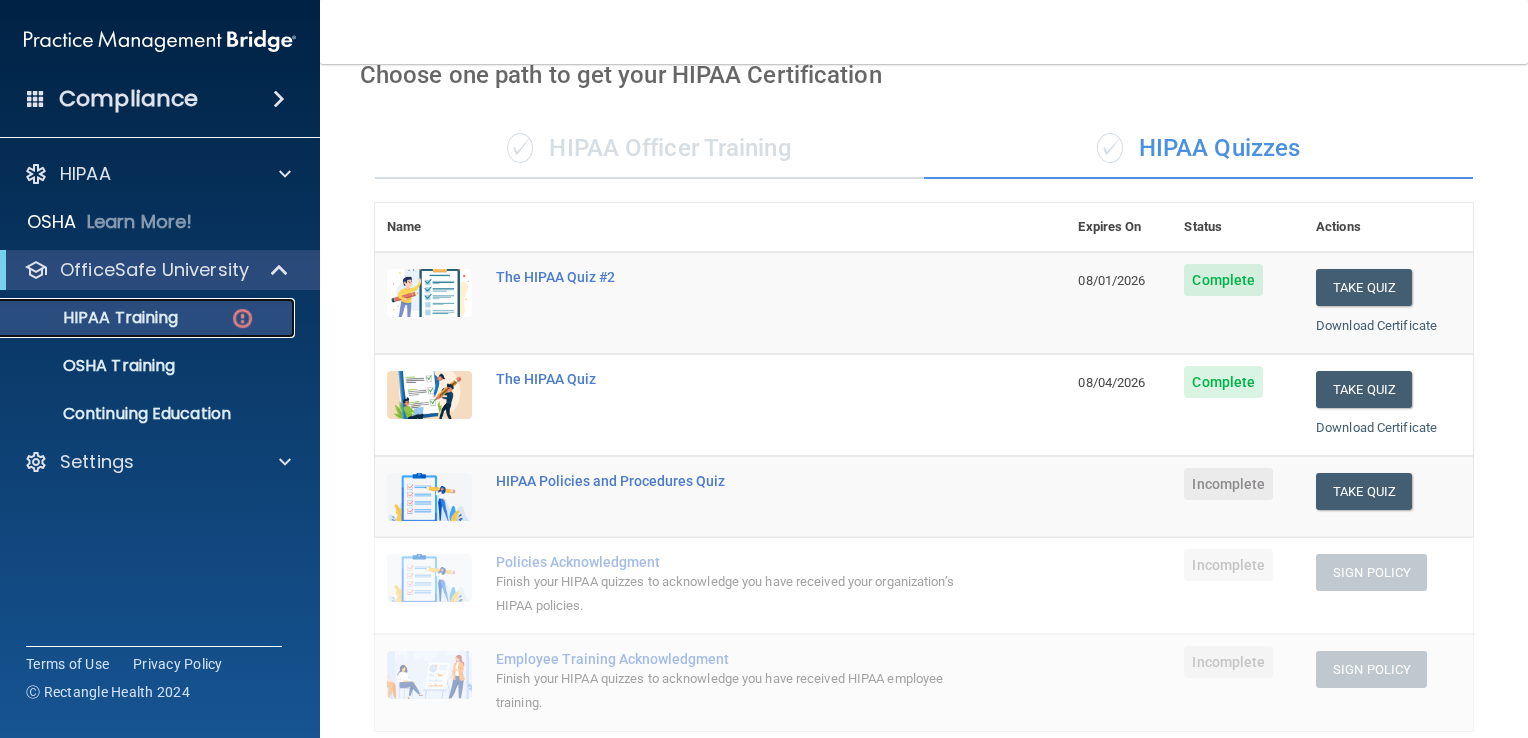 scroll, scrollTop: 200, scrollLeft: 0, axis: vertical 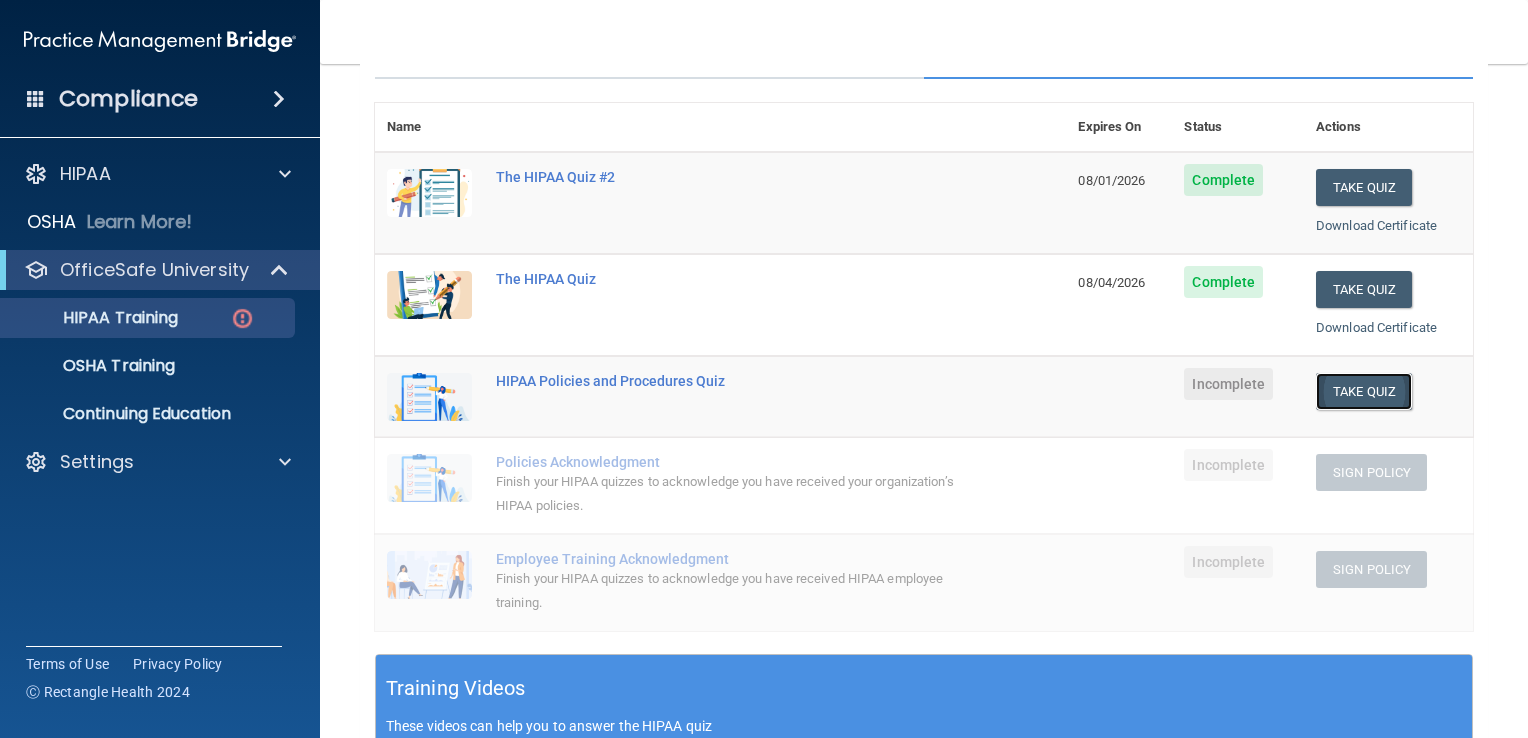 click on "Take Quiz" at bounding box center [1364, 391] 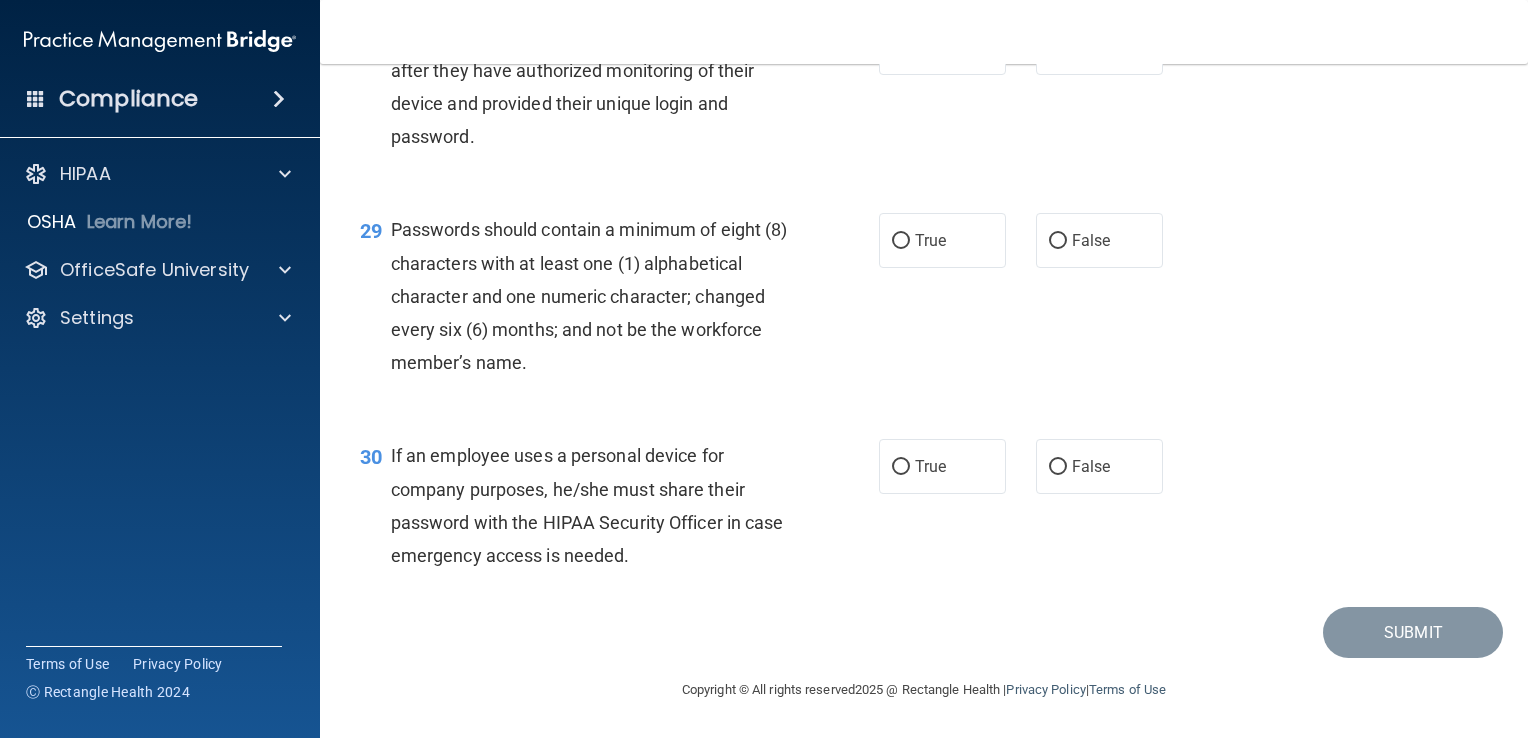 scroll, scrollTop: 5212, scrollLeft: 0, axis: vertical 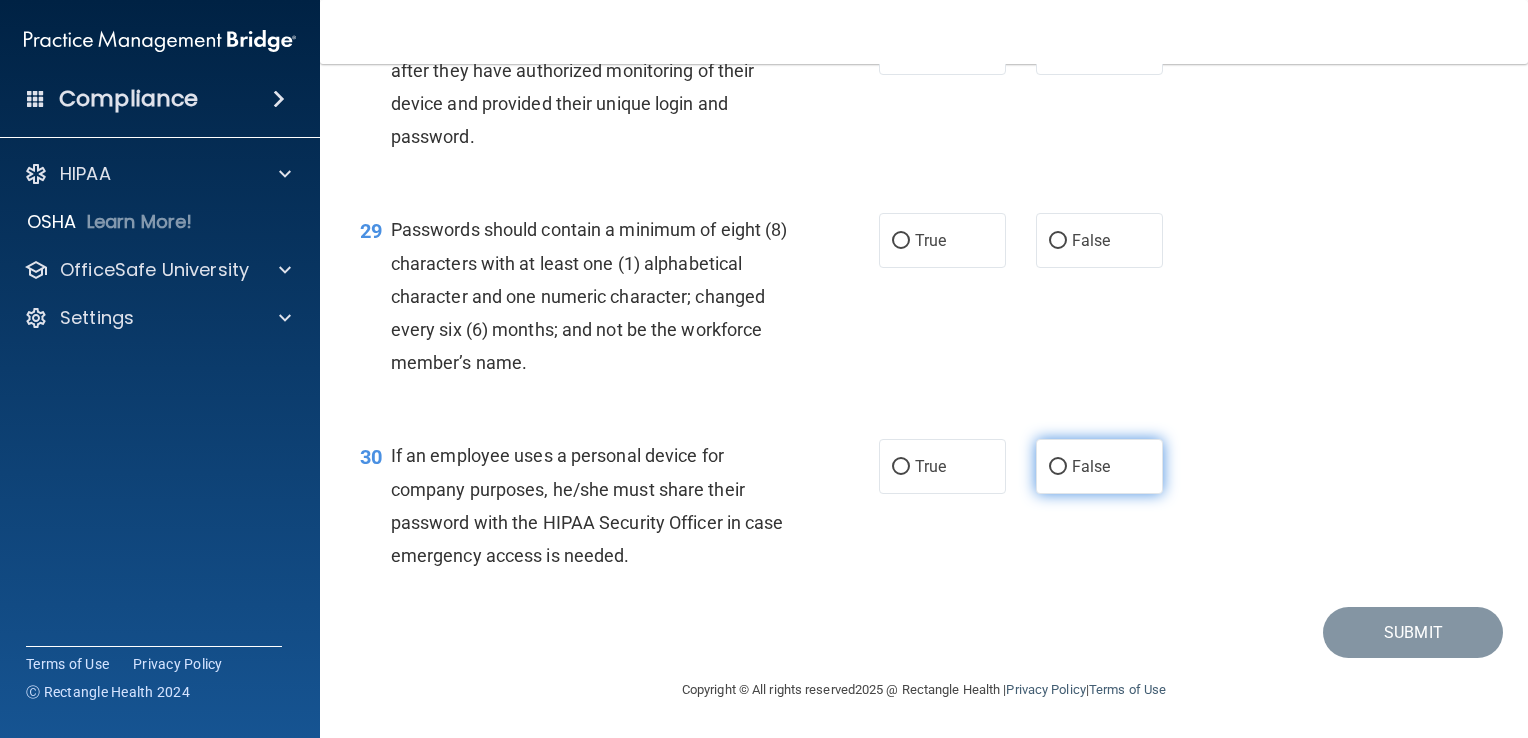 click on "False" at bounding box center (1058, 467) 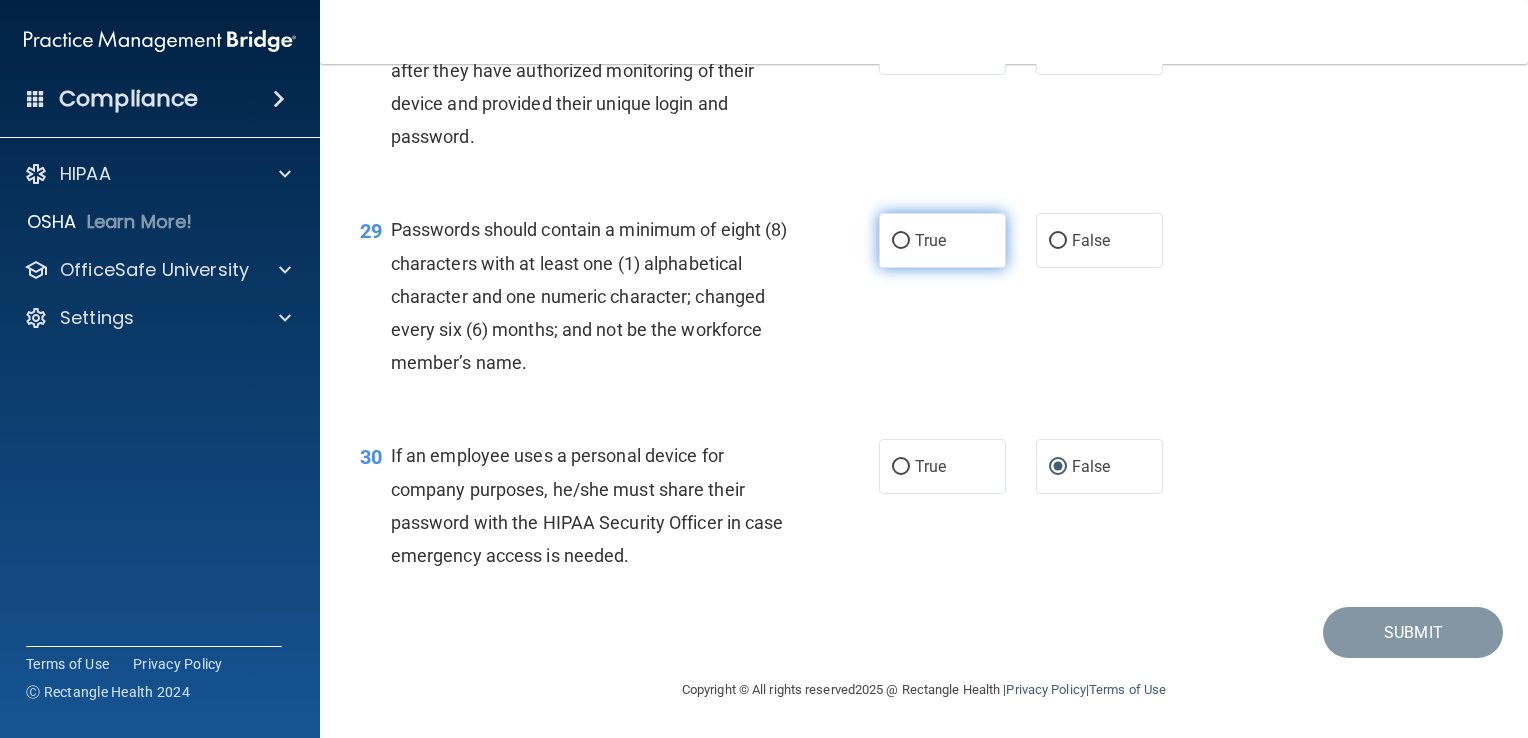 click on "True" at bounding box center (901, 241) 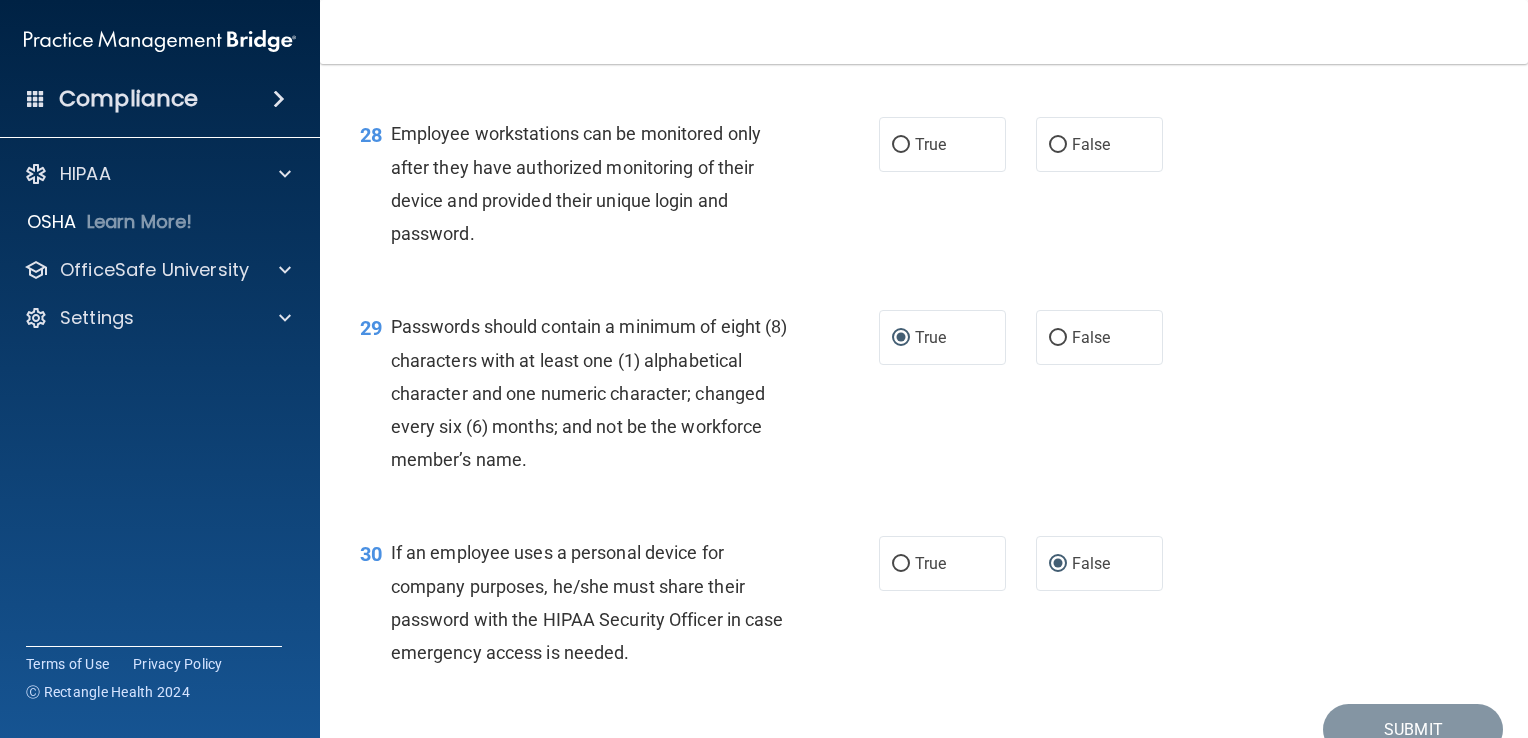 scroll, scrollTop: 5012, scrollLeft: 0, axis: vertical 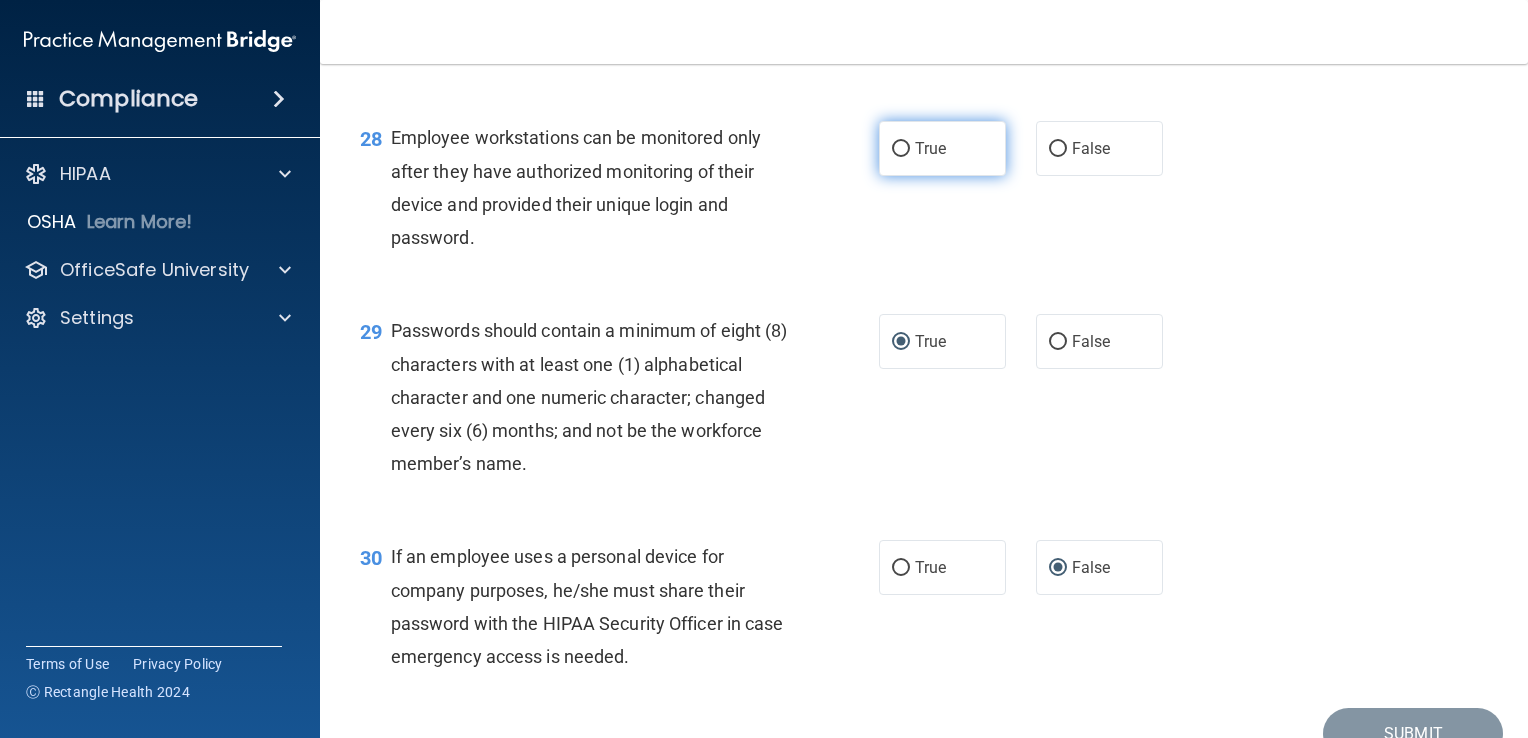 click on "True" at bounding box center (901, 149) 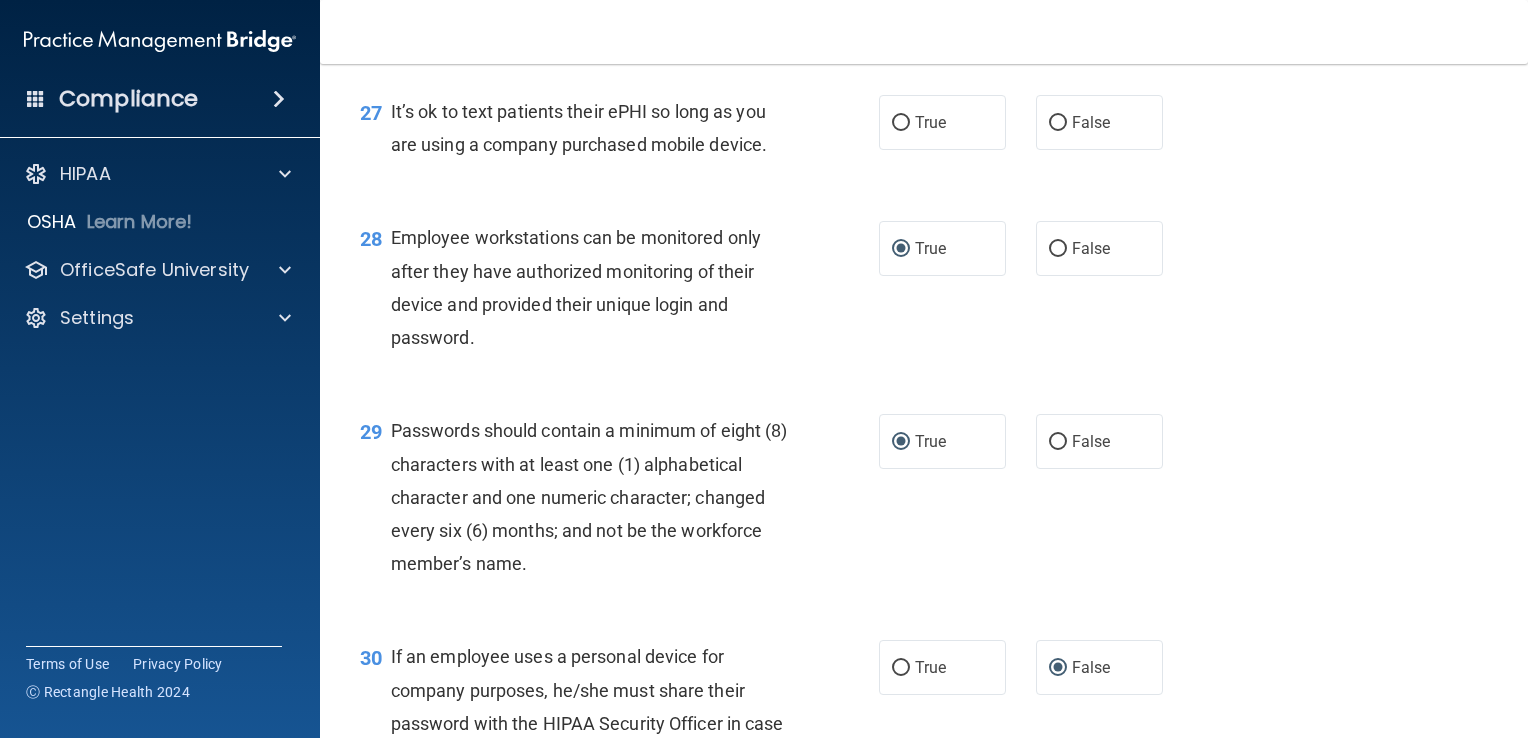 scroll, scrollTop: 4812, scrollLeft: 0, axis: vertical 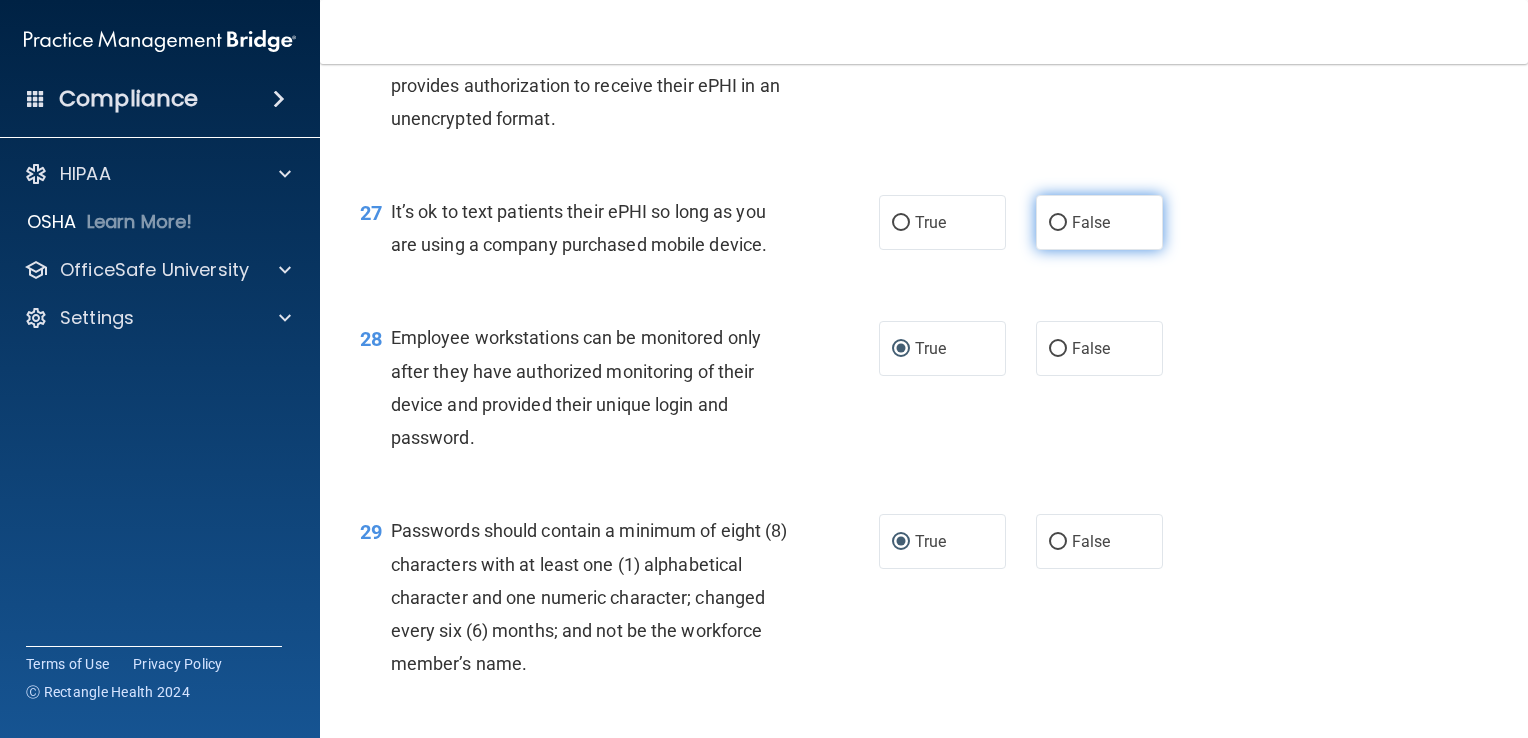 click on "False" at bounding box center (1058, 223) 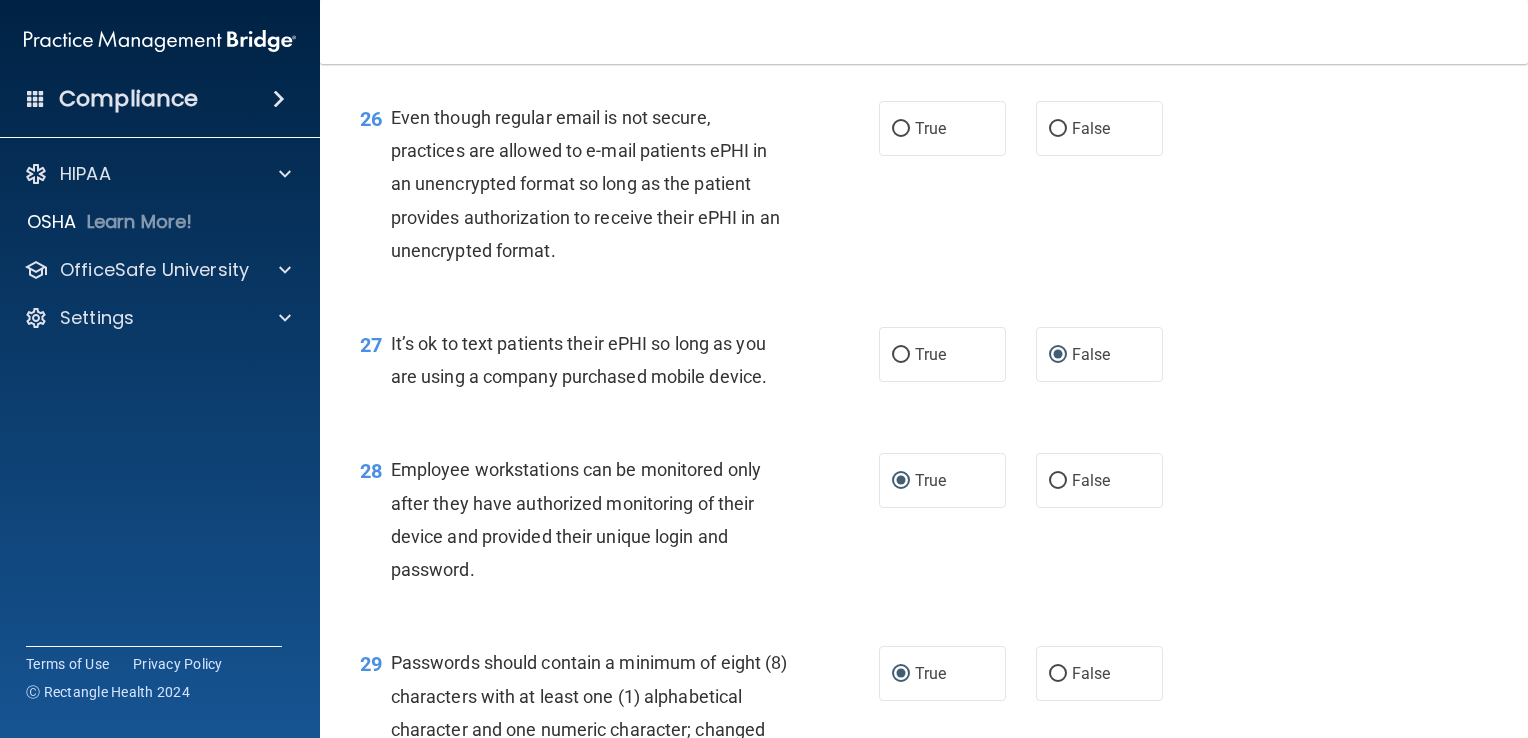 scroll, scrollTop: 4612, scrollLeft: 0, axis: vertical 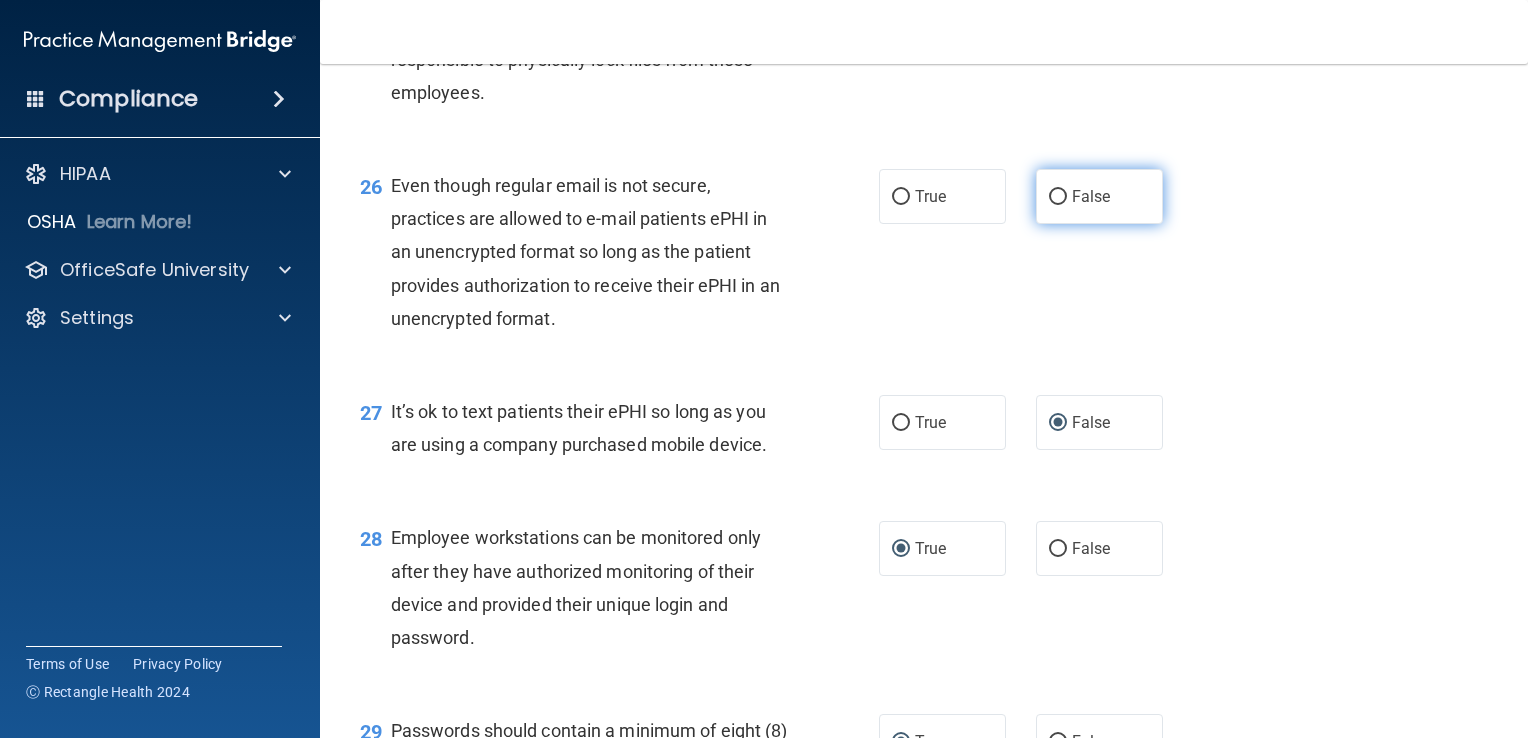 click on "False" at bounding box center [1058, 197] 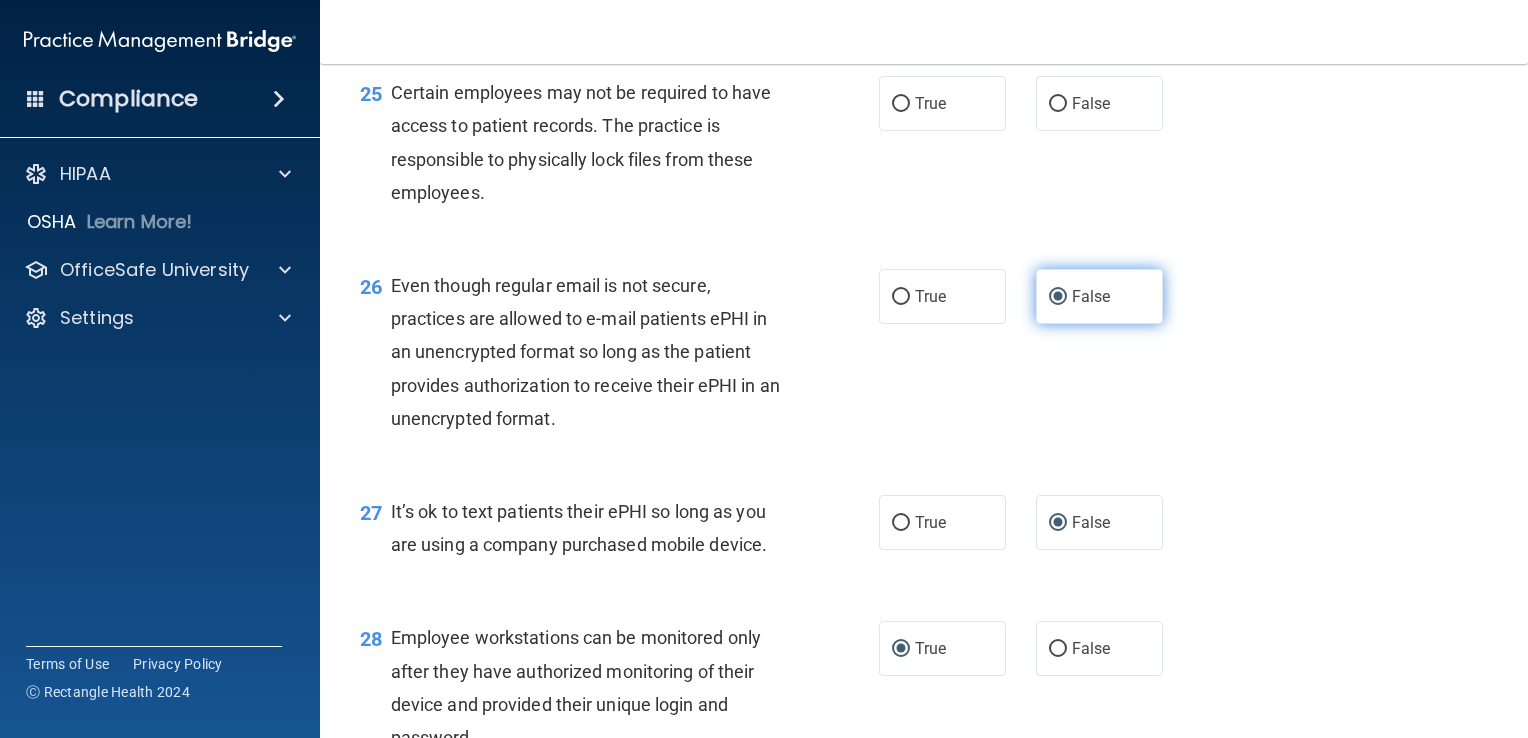 scroll, scrollTop: 4412, scrollLeft: 0, axis: vertical 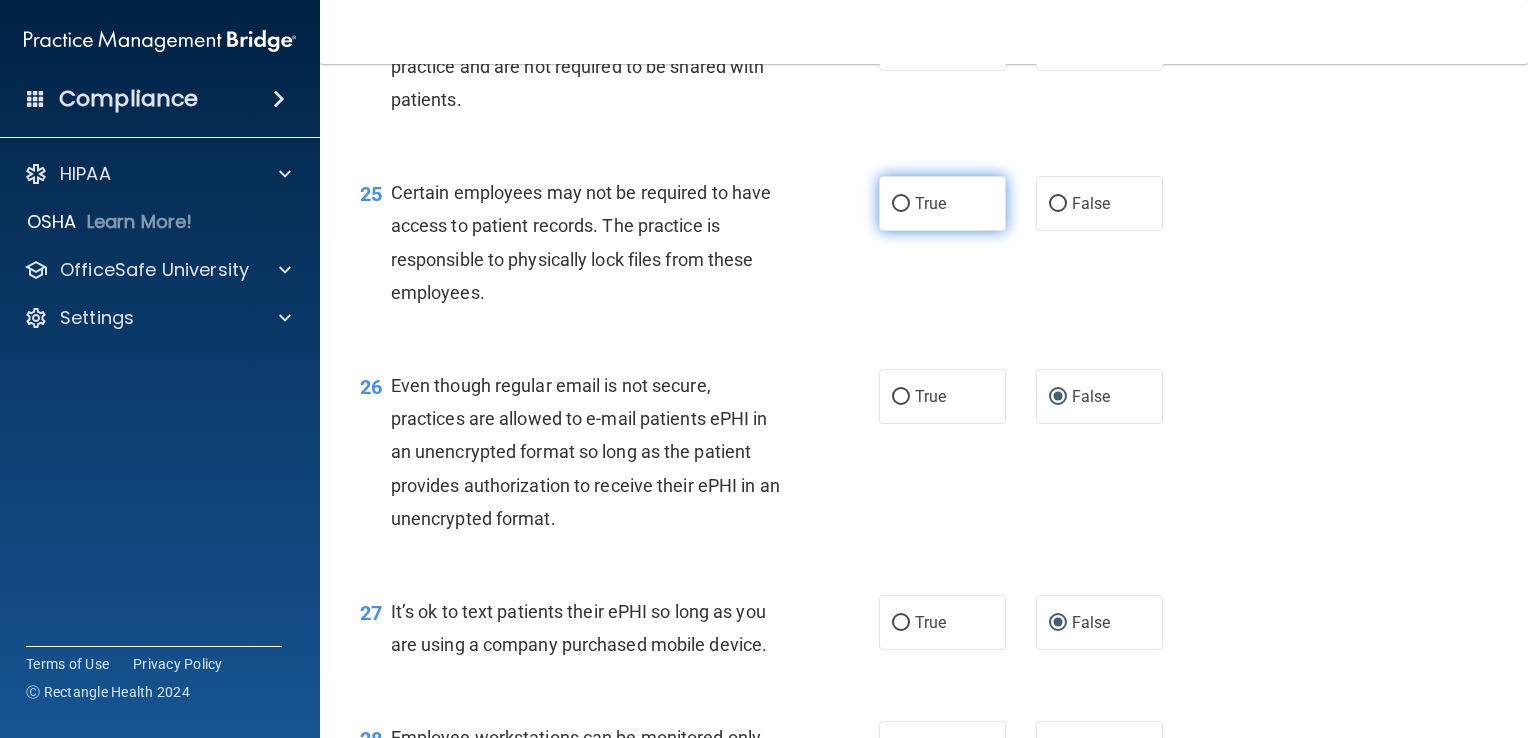 click on "True" at bounding box center (901, 204) 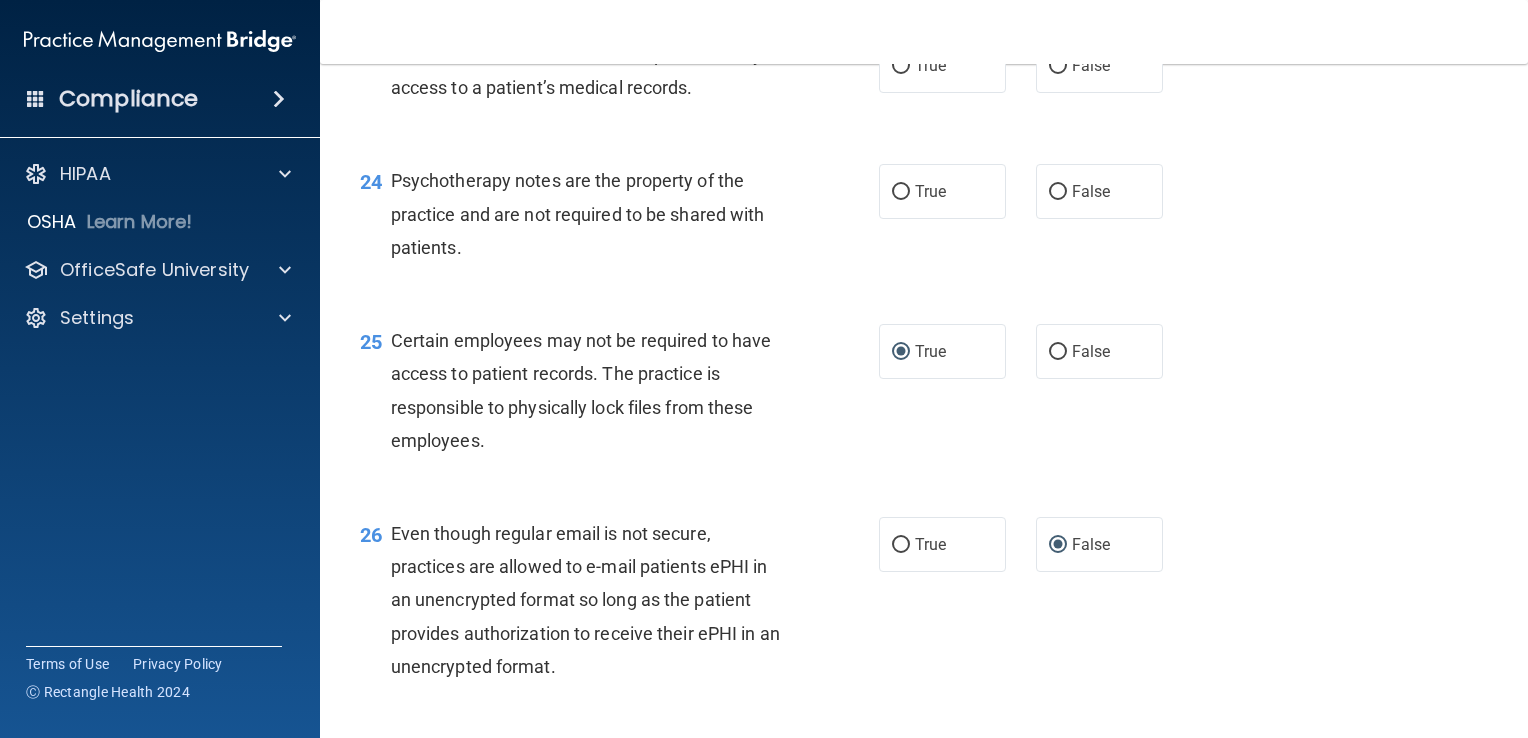 scroll, scrollTop: 4212, scrollLeft: 0, axis: vertical 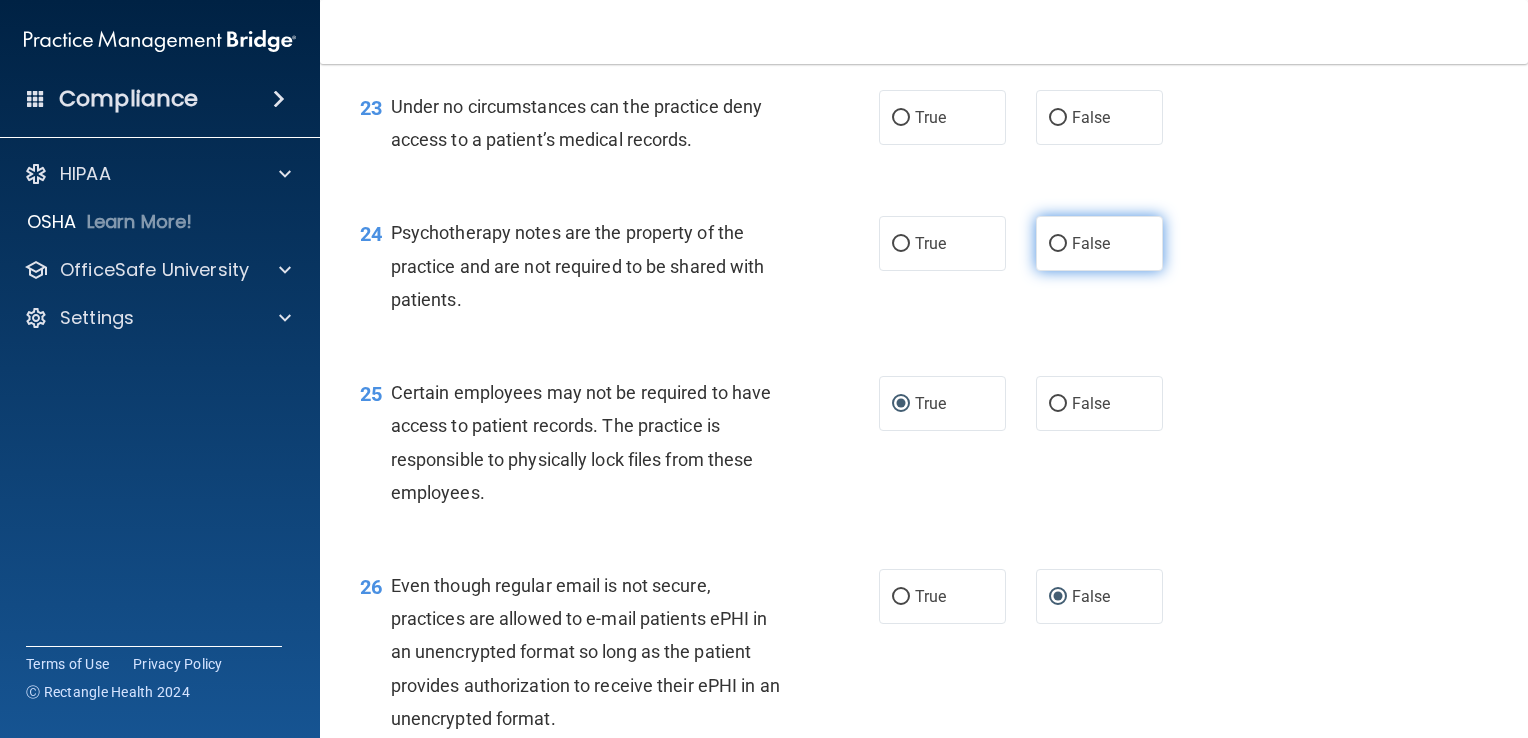 click on "False" at bounding box center [1058, 244] 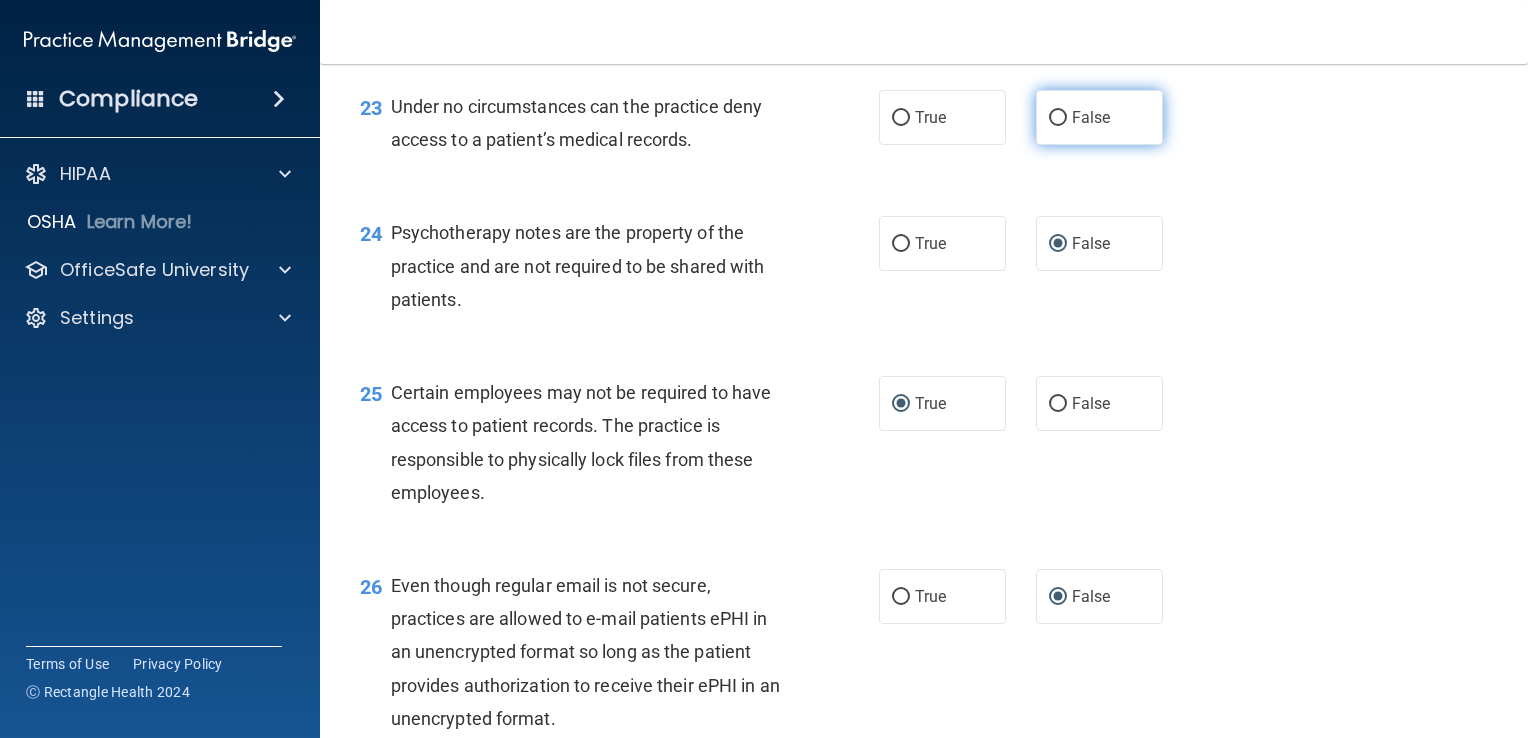 click on "False" at bounding box center (1058, 118) 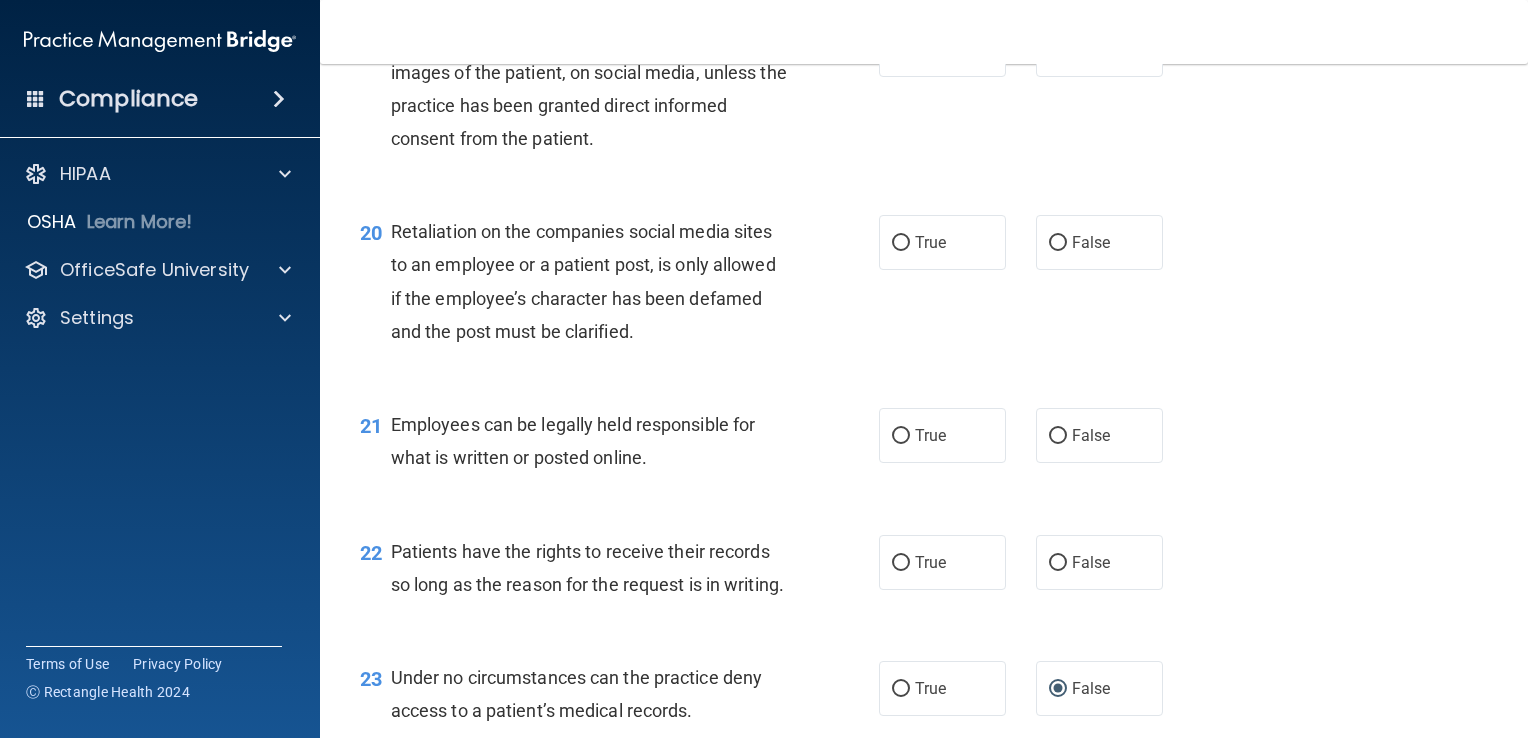 scroll, scrollTop: 3612, scrollLeft: 0, axis: vertical 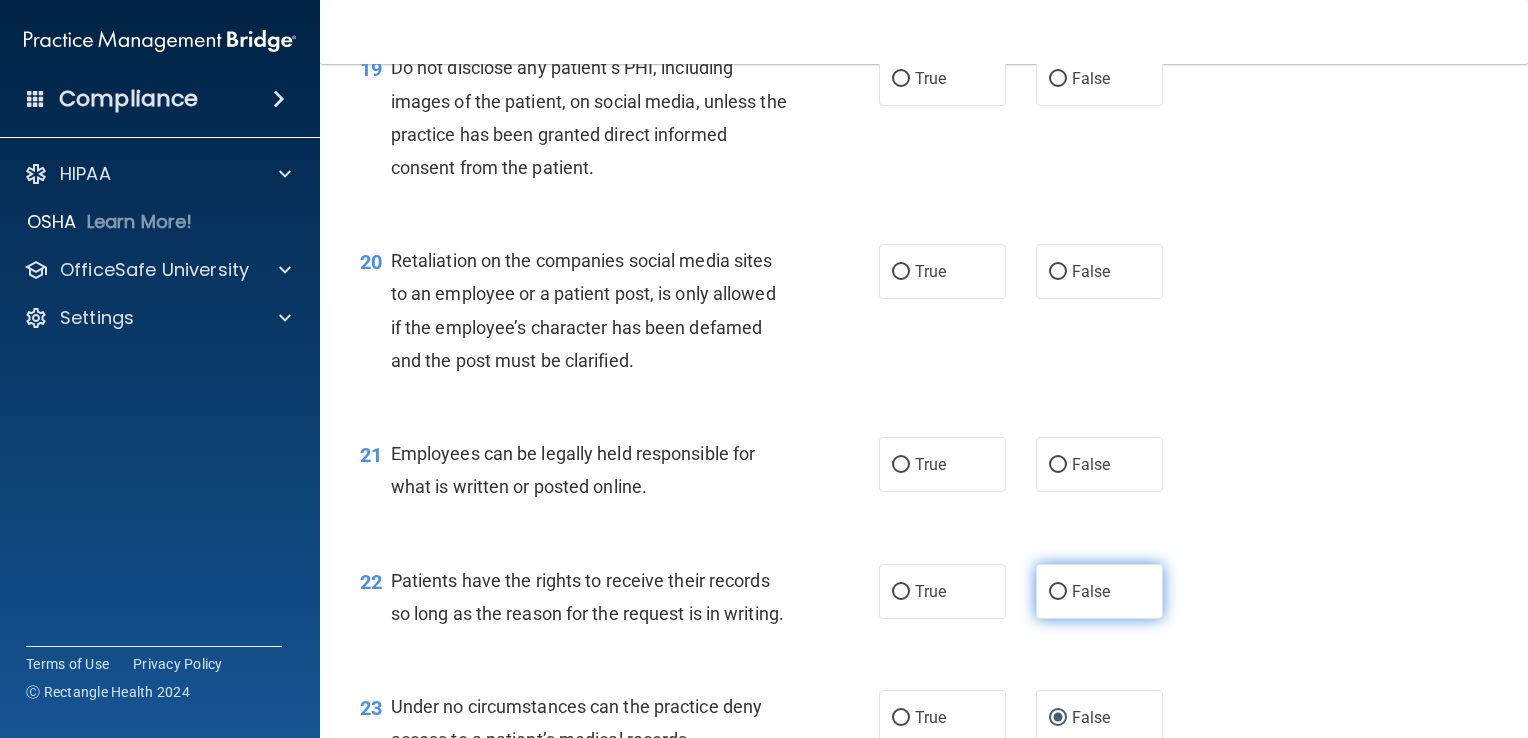 click on "False" at bounding box center (1058, 592) 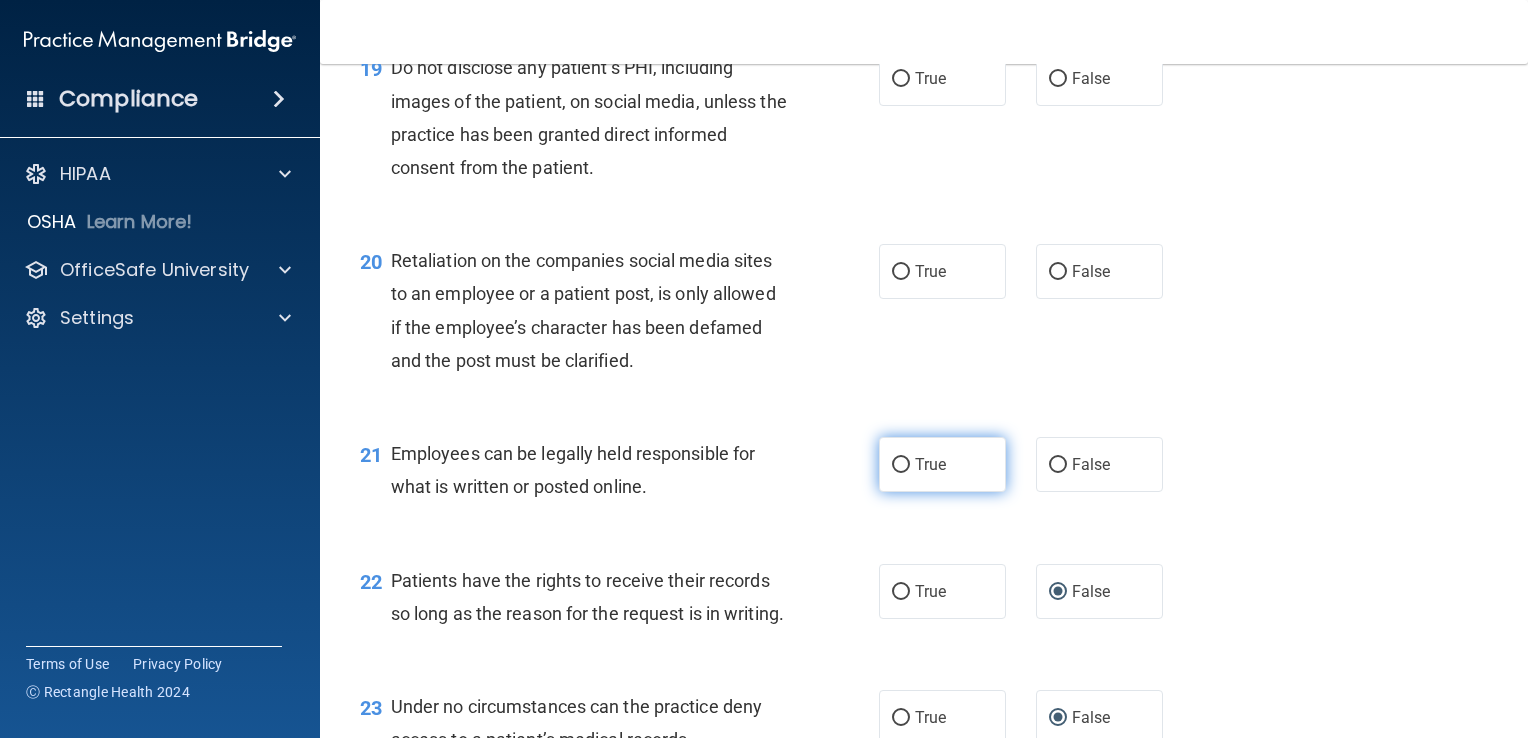 click on "True" at bounding box center [901, 465] 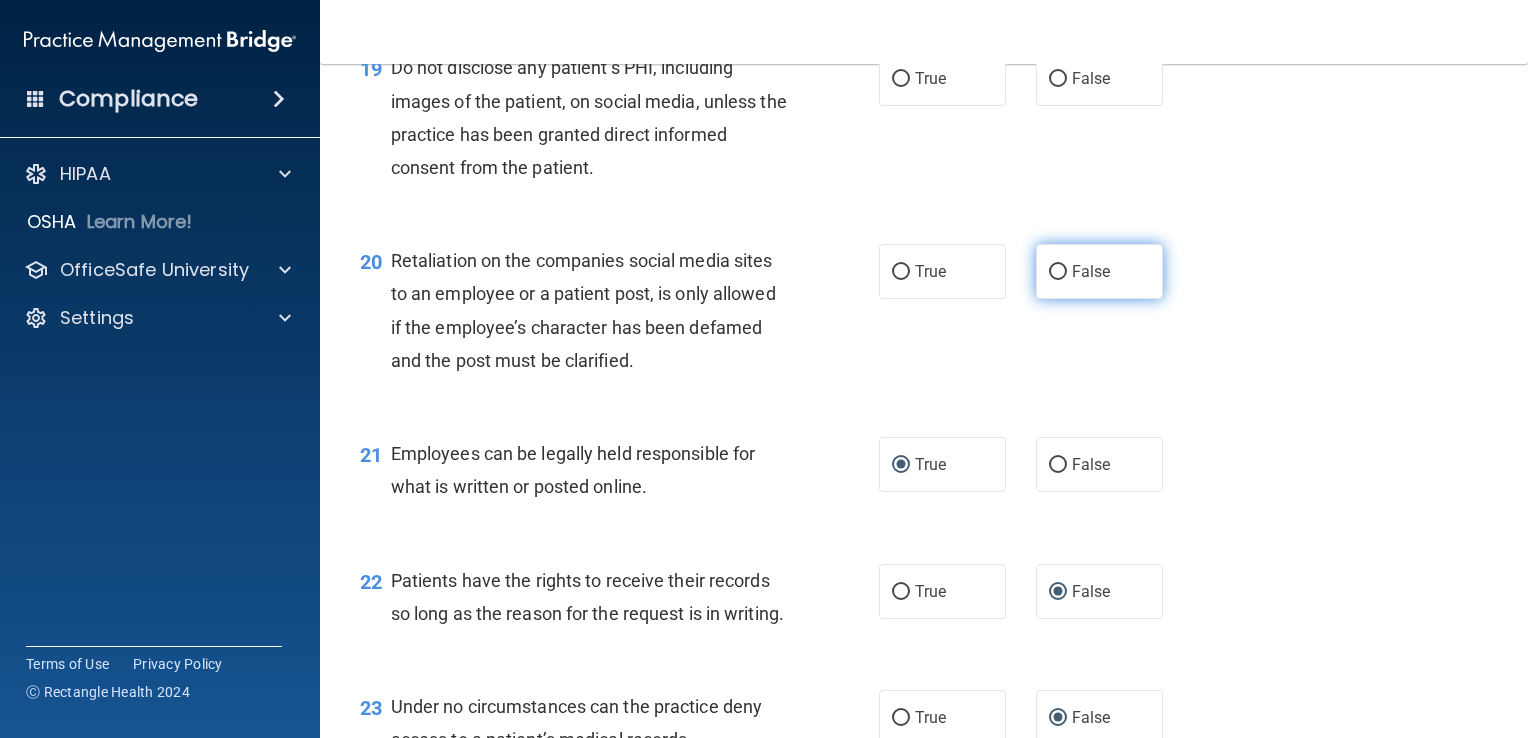 click on "False" at bounding box center (1058, 272) 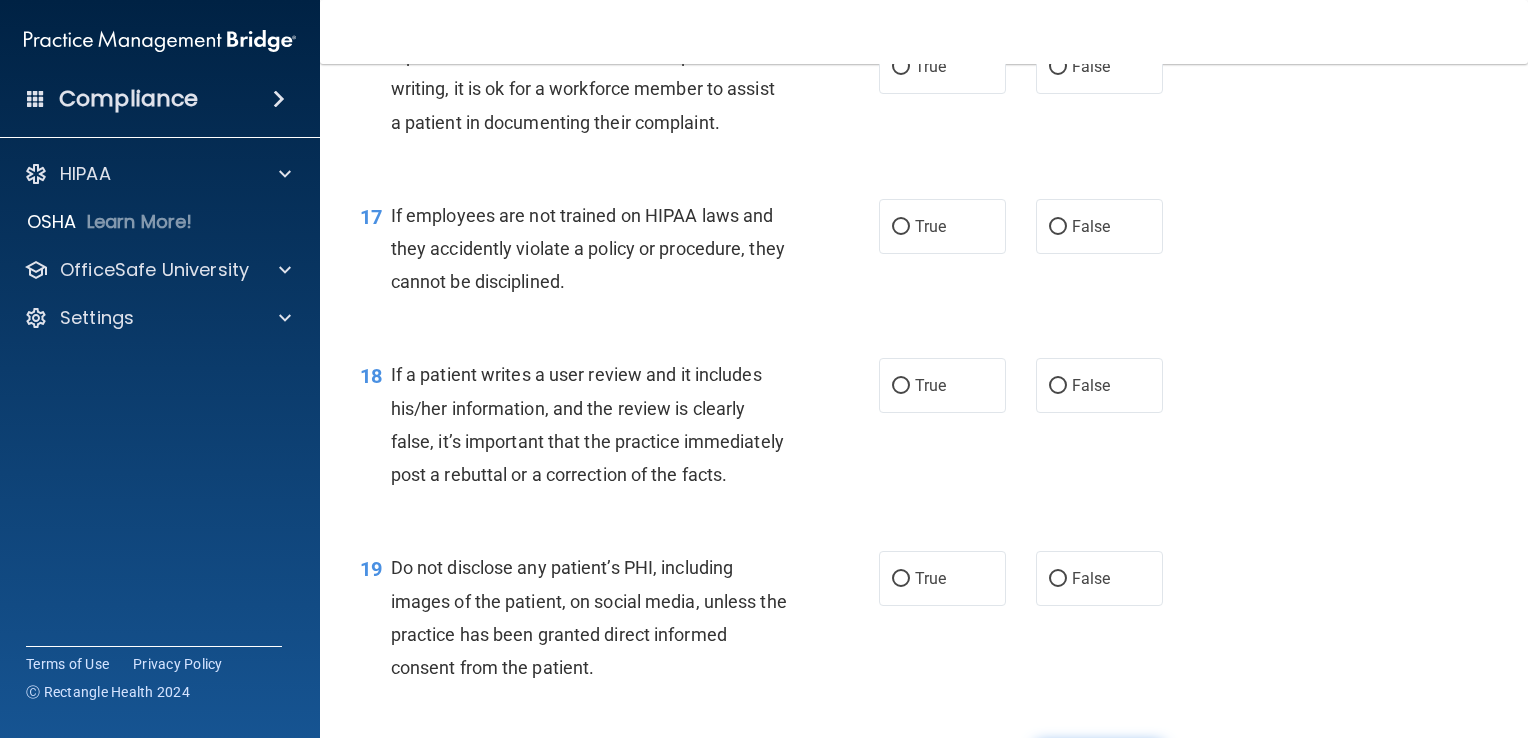 scroll, scrollTop: 3212, scrollLeft: 0, axis: vertical 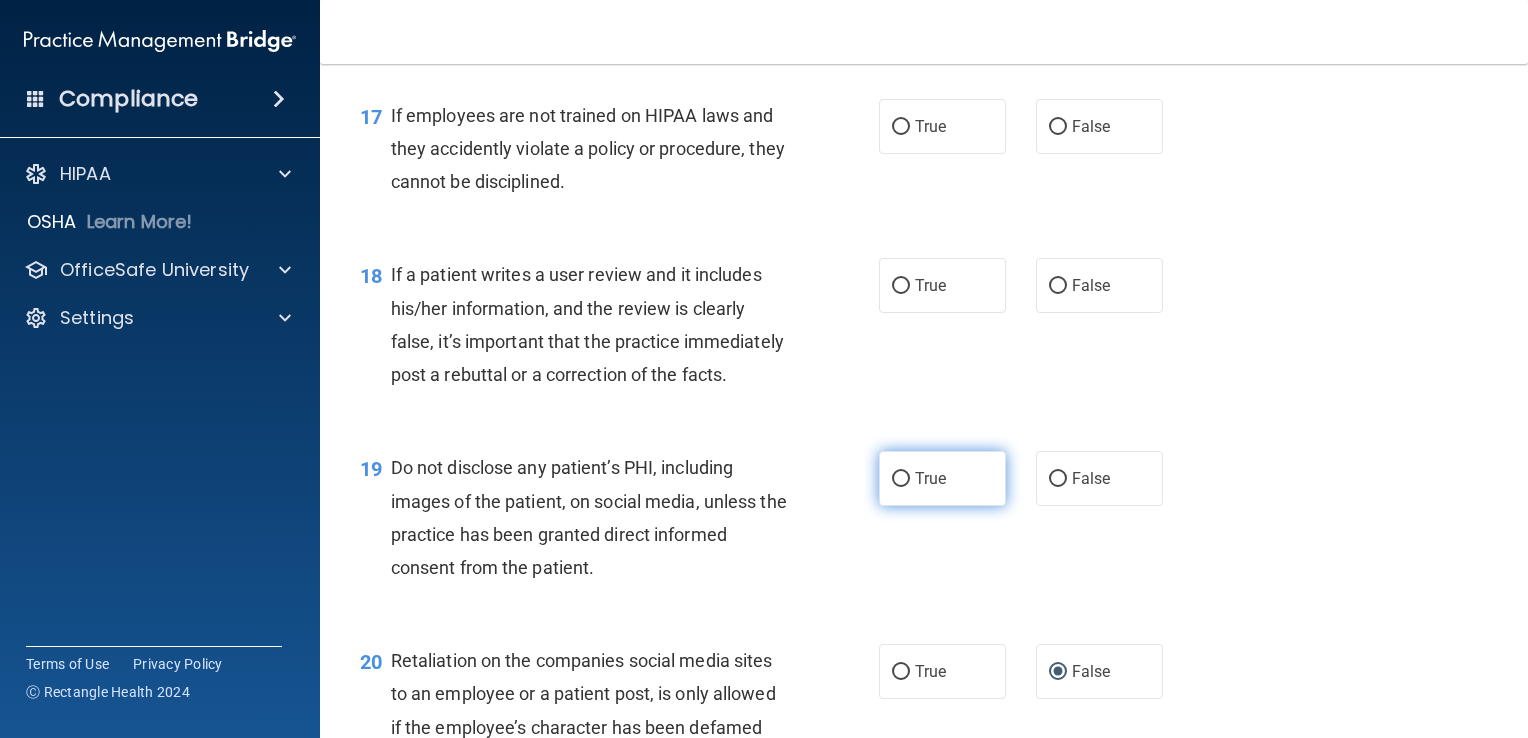 click on "True" at bounding box center (901, 479) 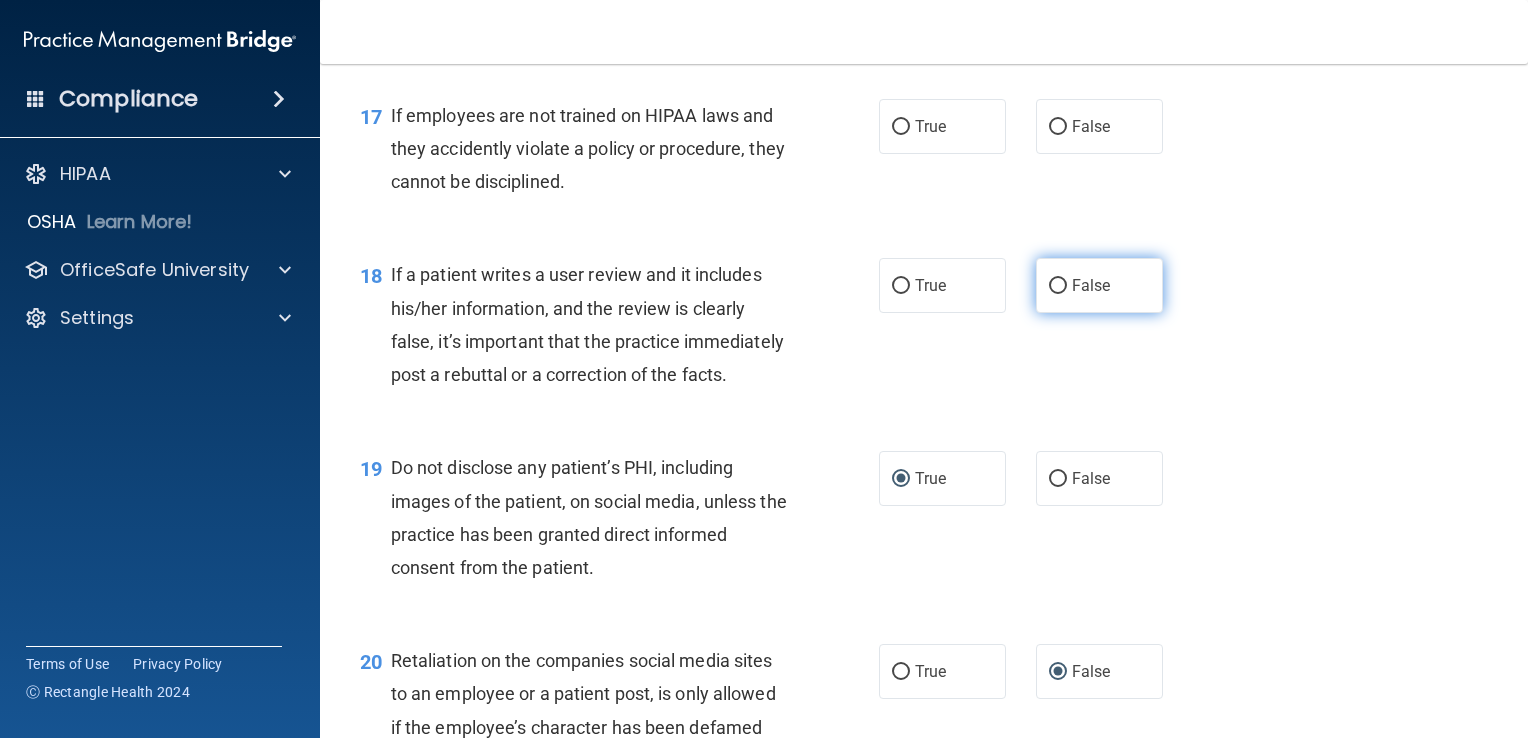 click on "False" at bounding box center [1058, 286] 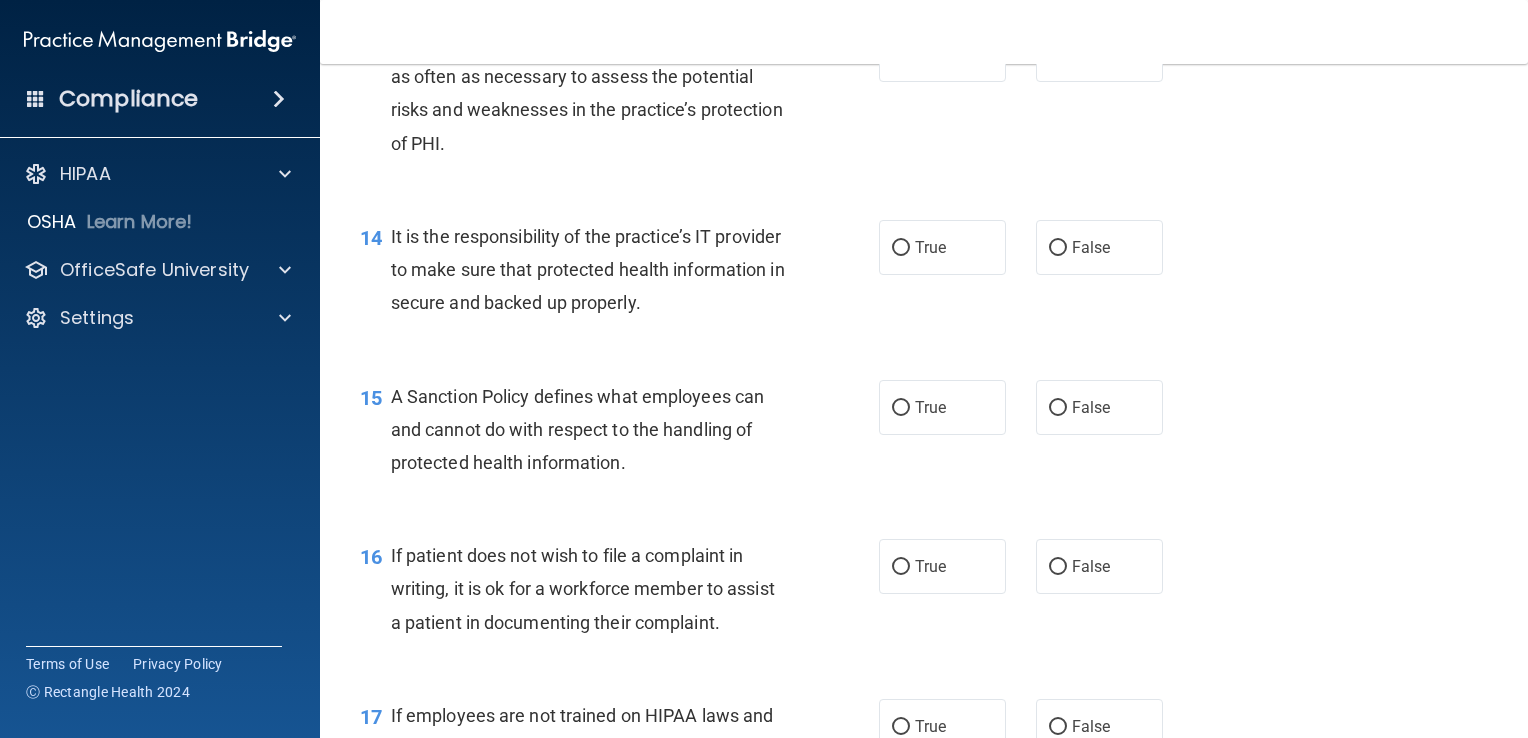 scroll, scrollTop: 2712, scrollLeft: 0, axis: vertical 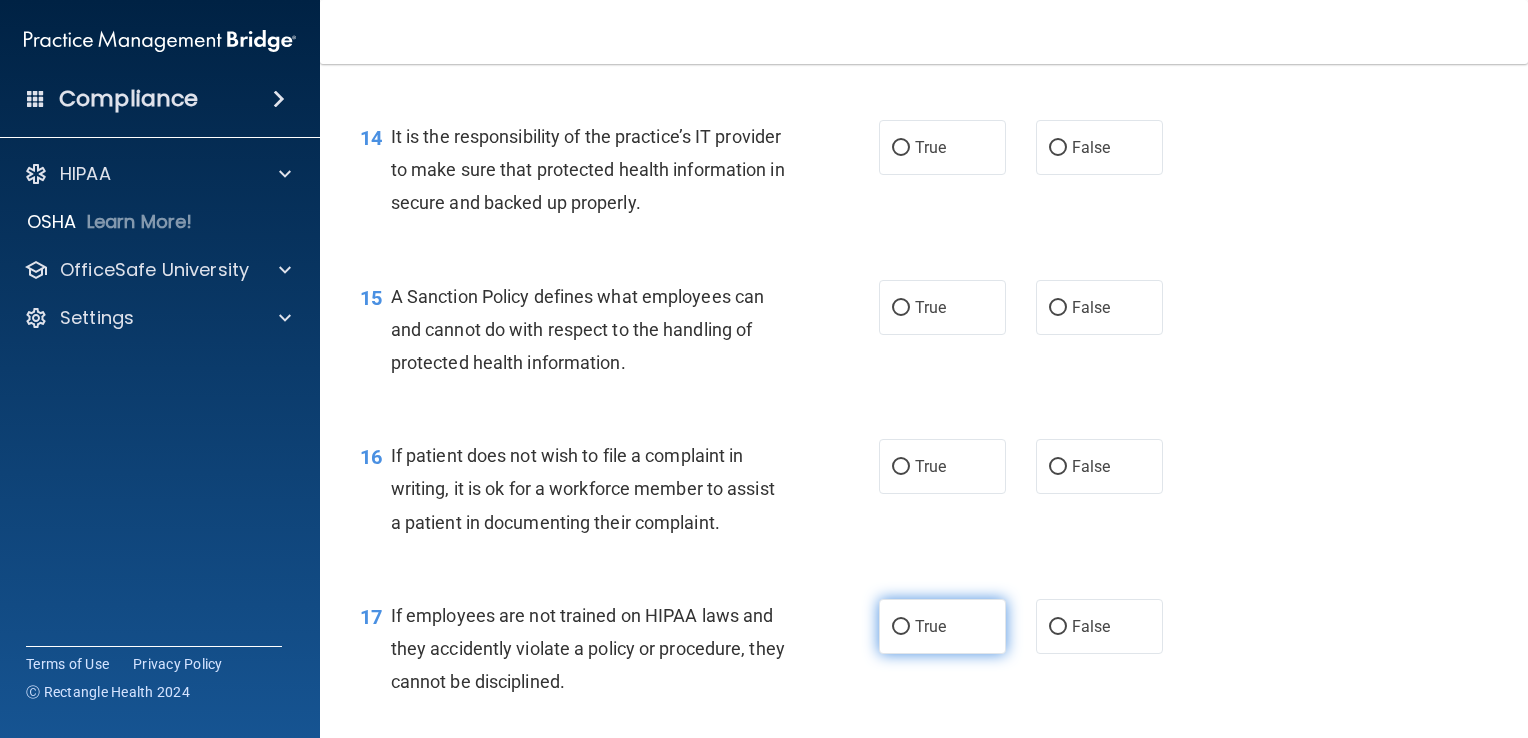 click on "True" at bounding box center [901, 627] 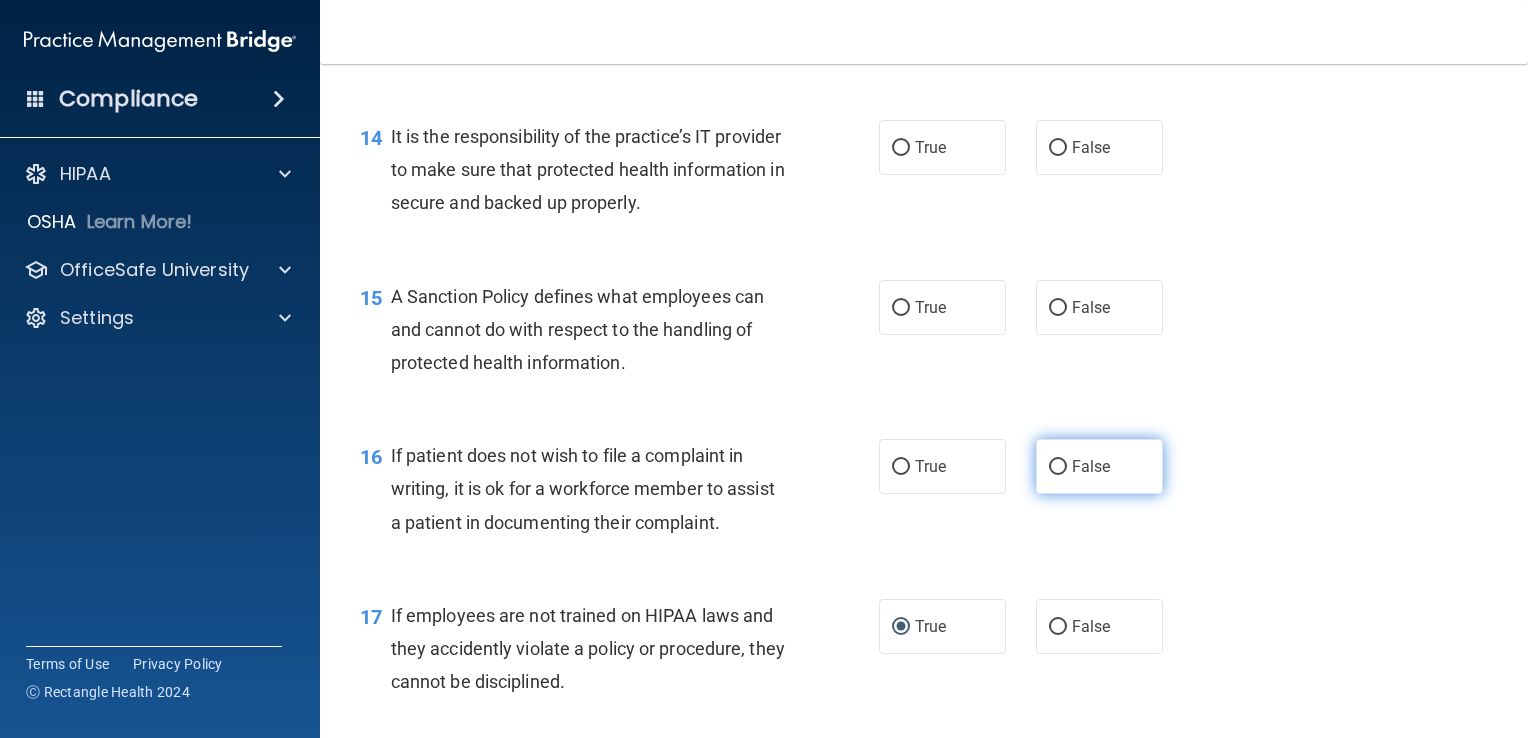 click on "False" at bounding box center (1058, 467) 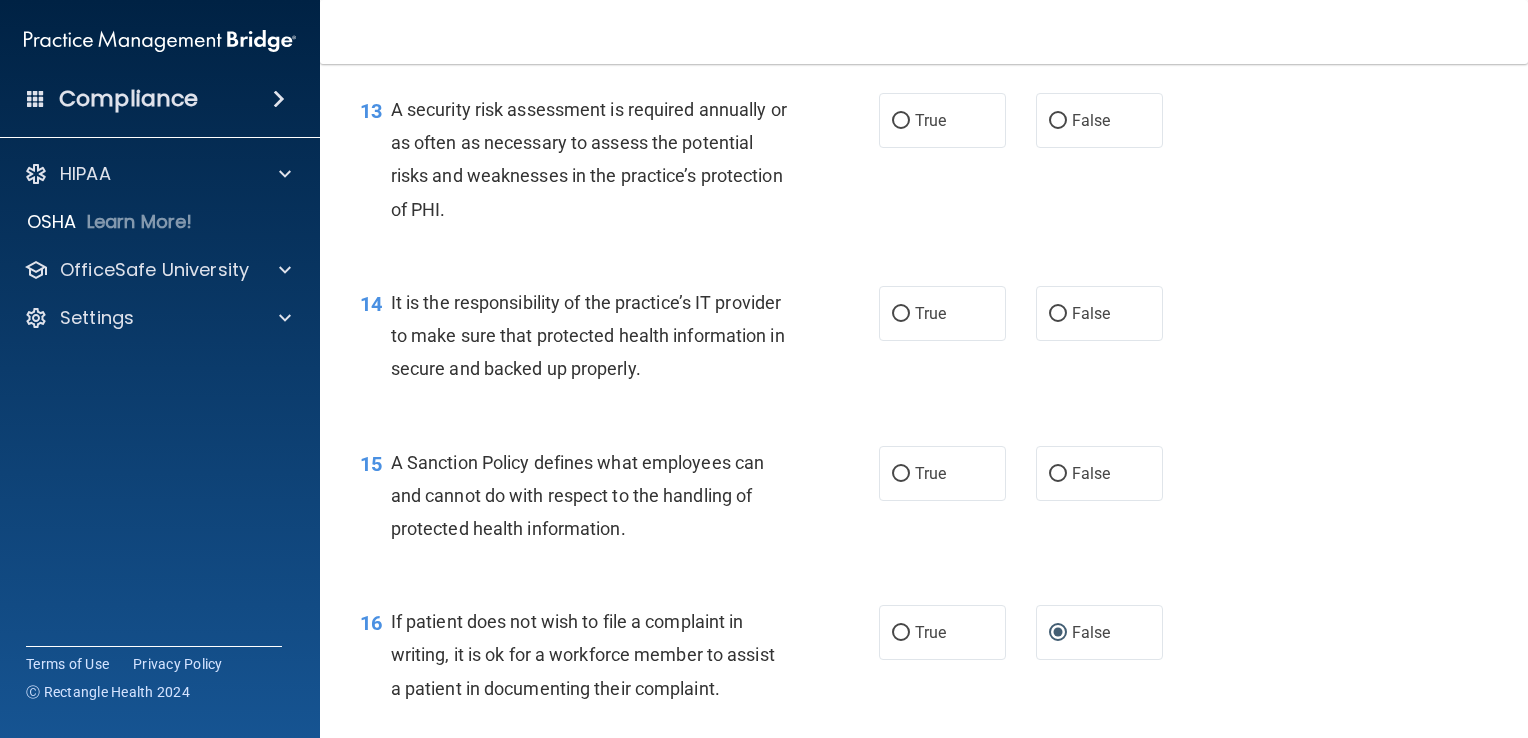 scroll, scrollTop: 2512, scrollLeft: 0, axis: vertical 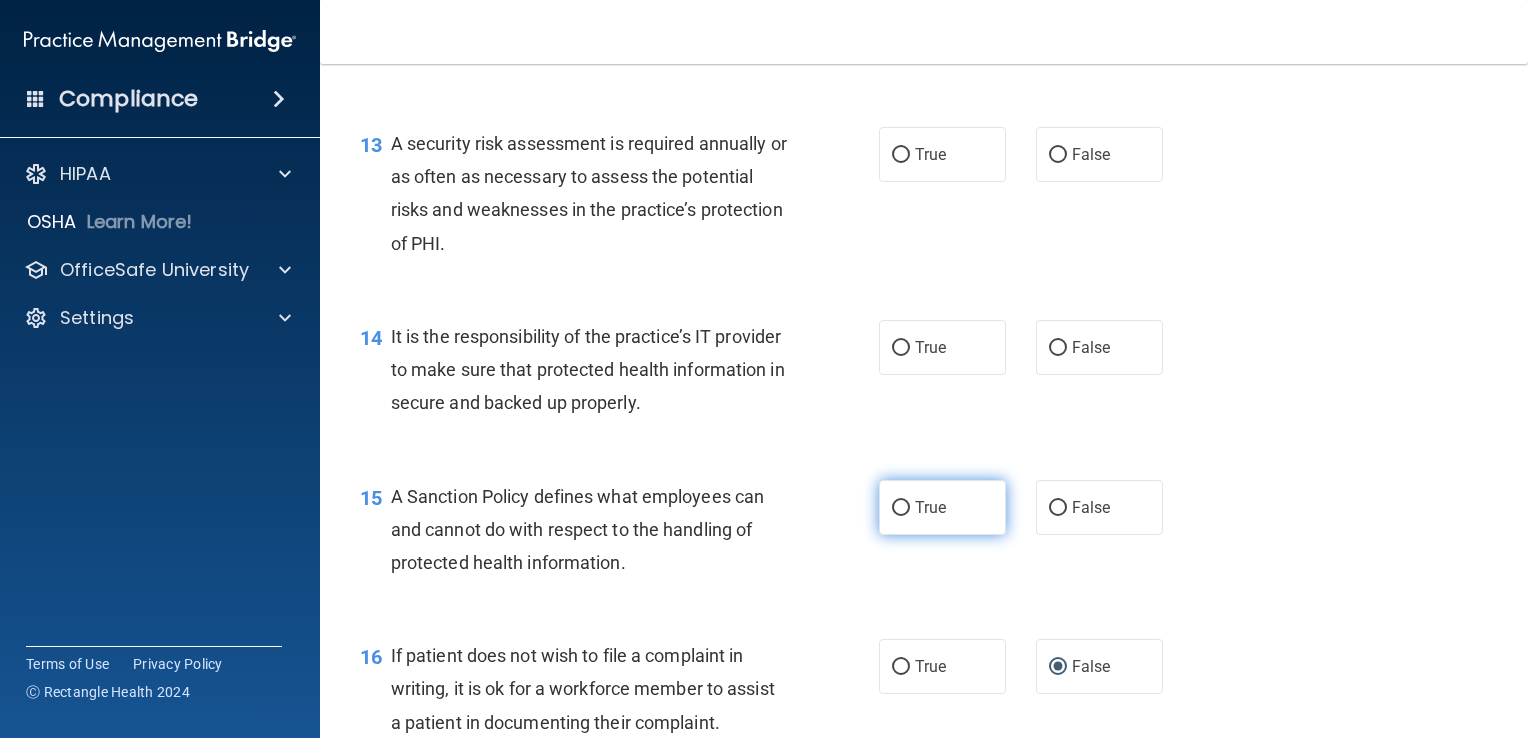 click on "True" at bounding box center (901, 508) 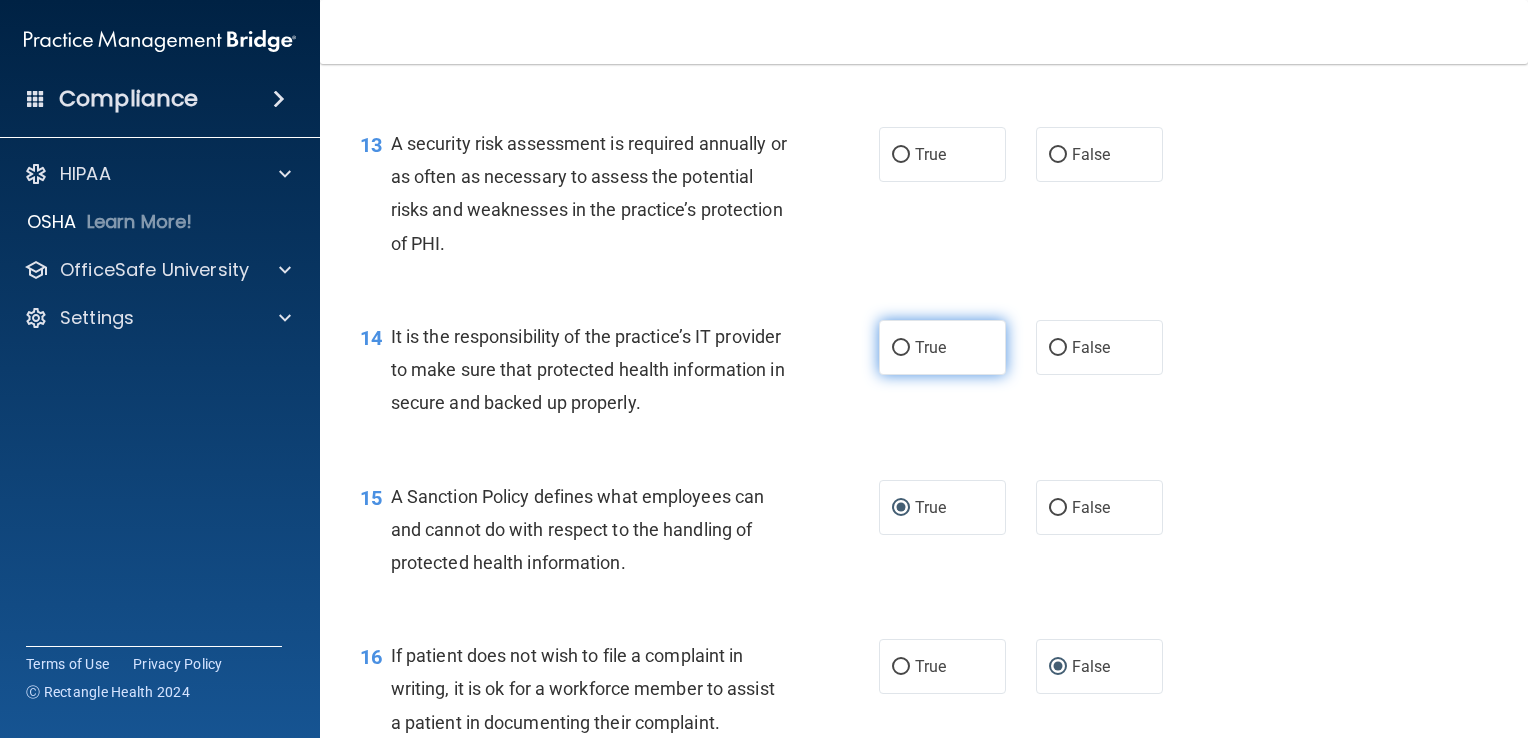 click on "True" at bounding box center [901, 348] 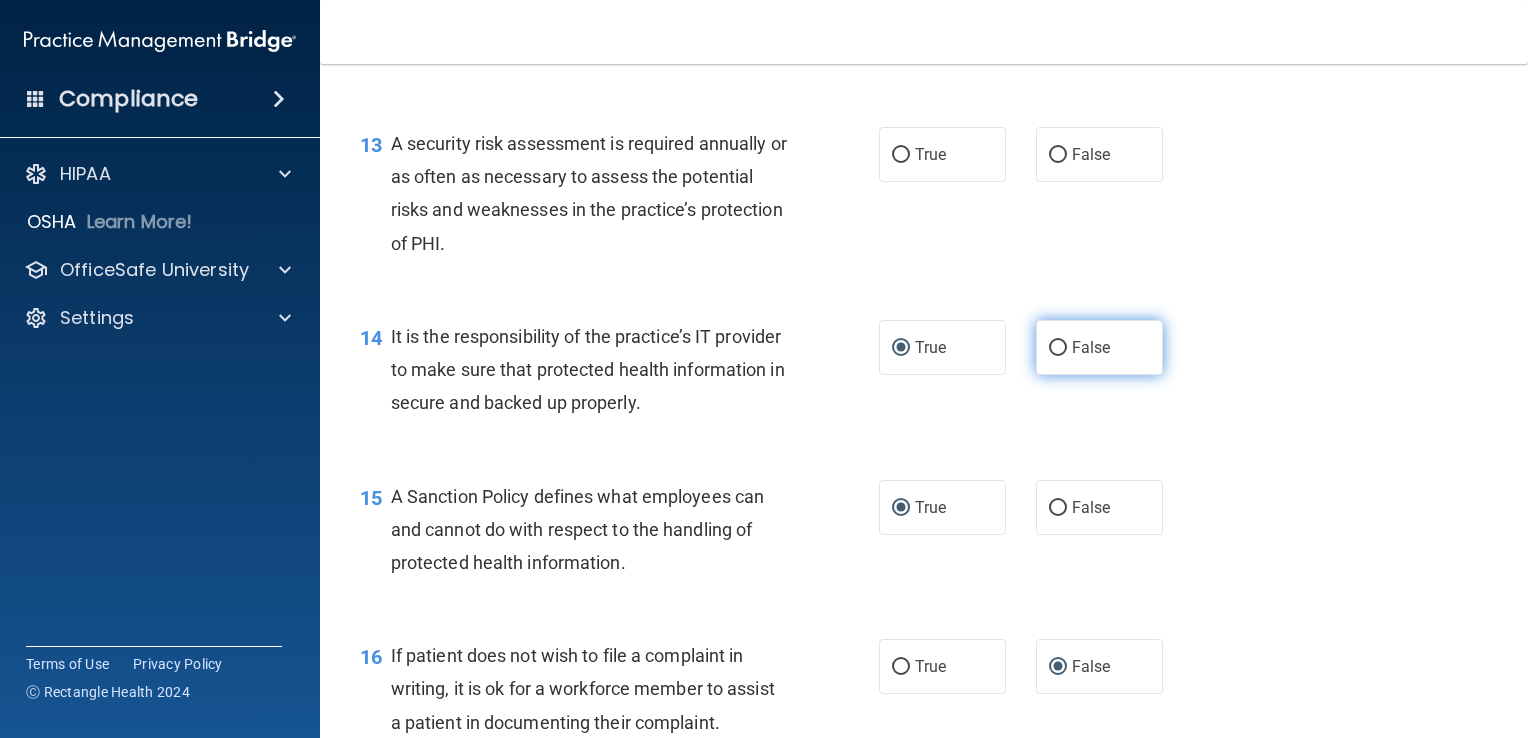 click on "False" at bounding box center [1058, 348] 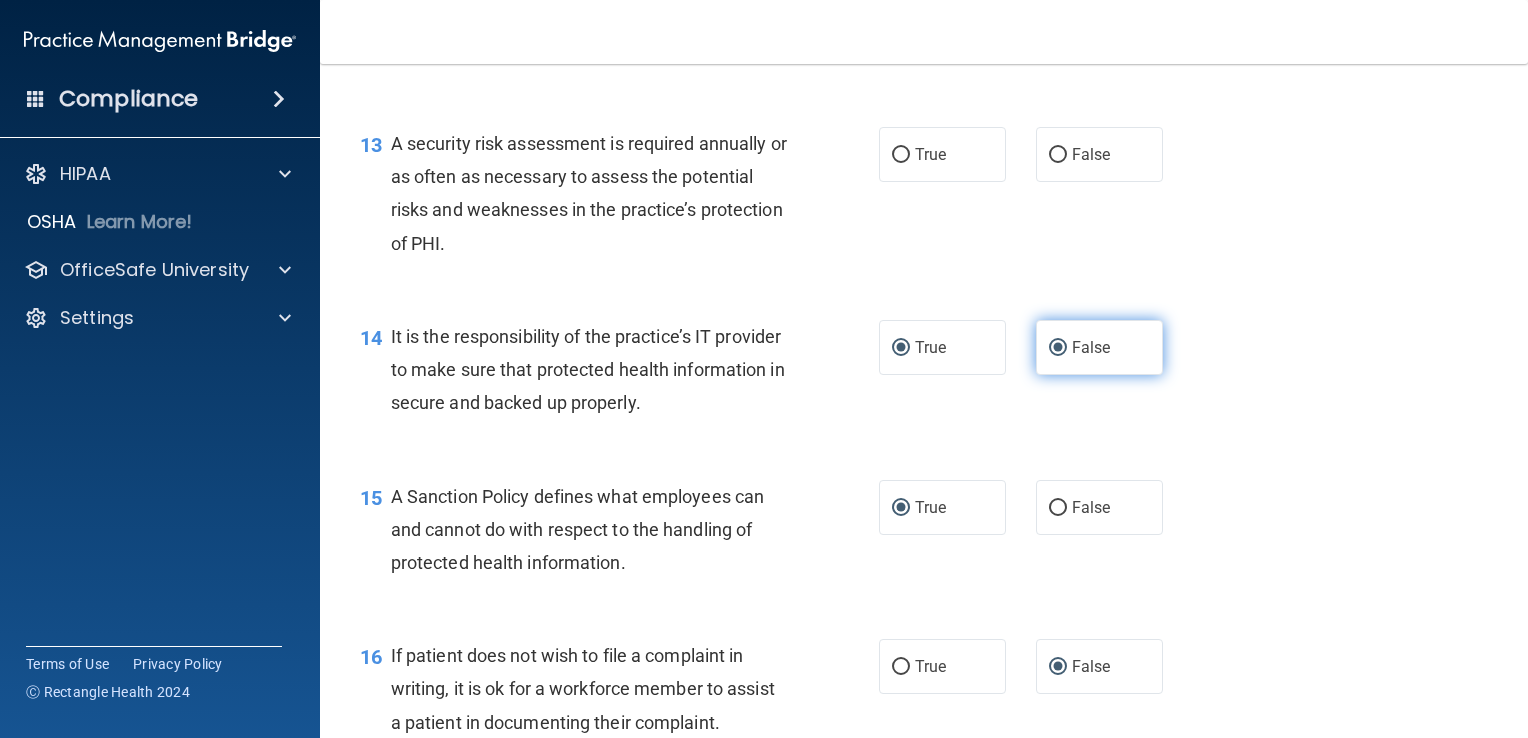 radio on "false" 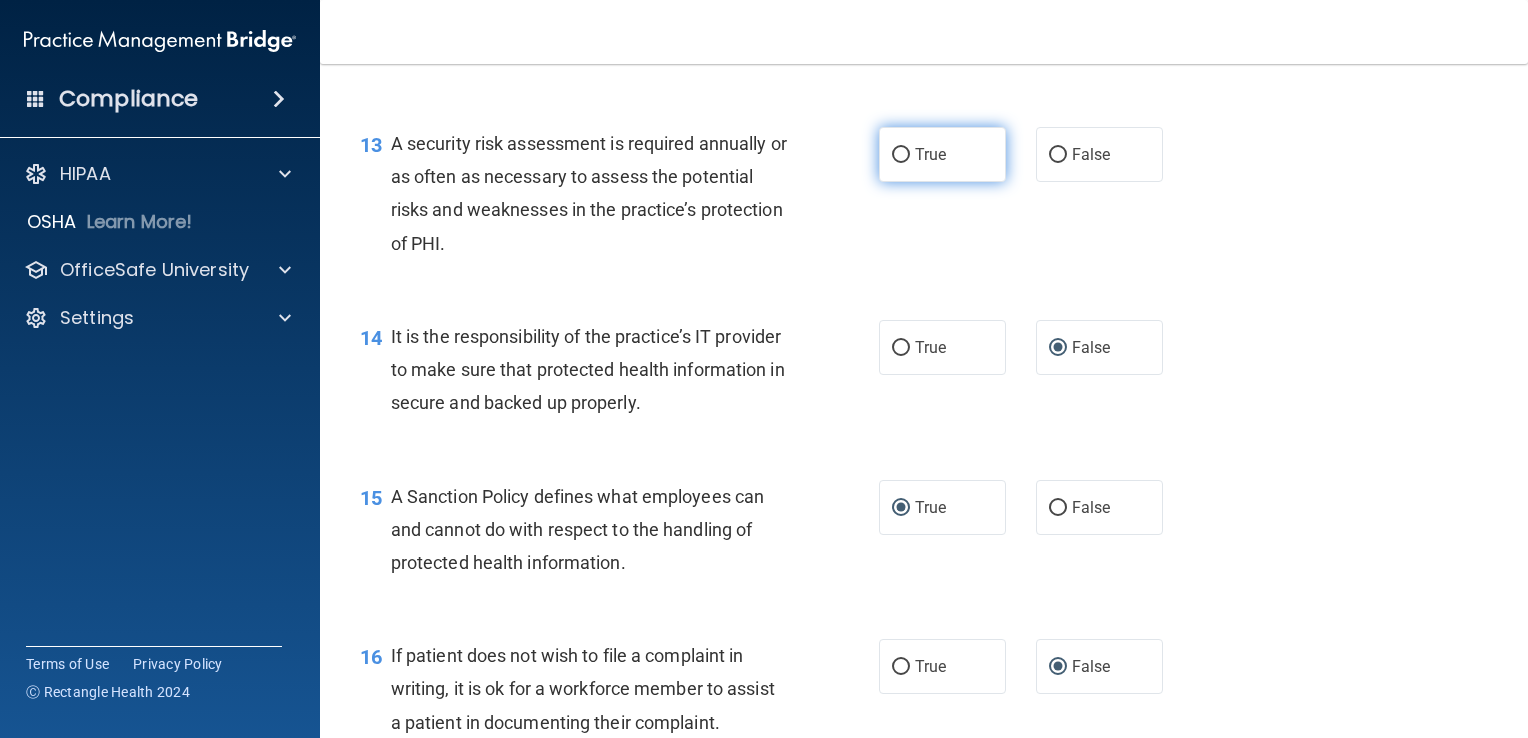 click on "True" at bounding box center [901, 155] 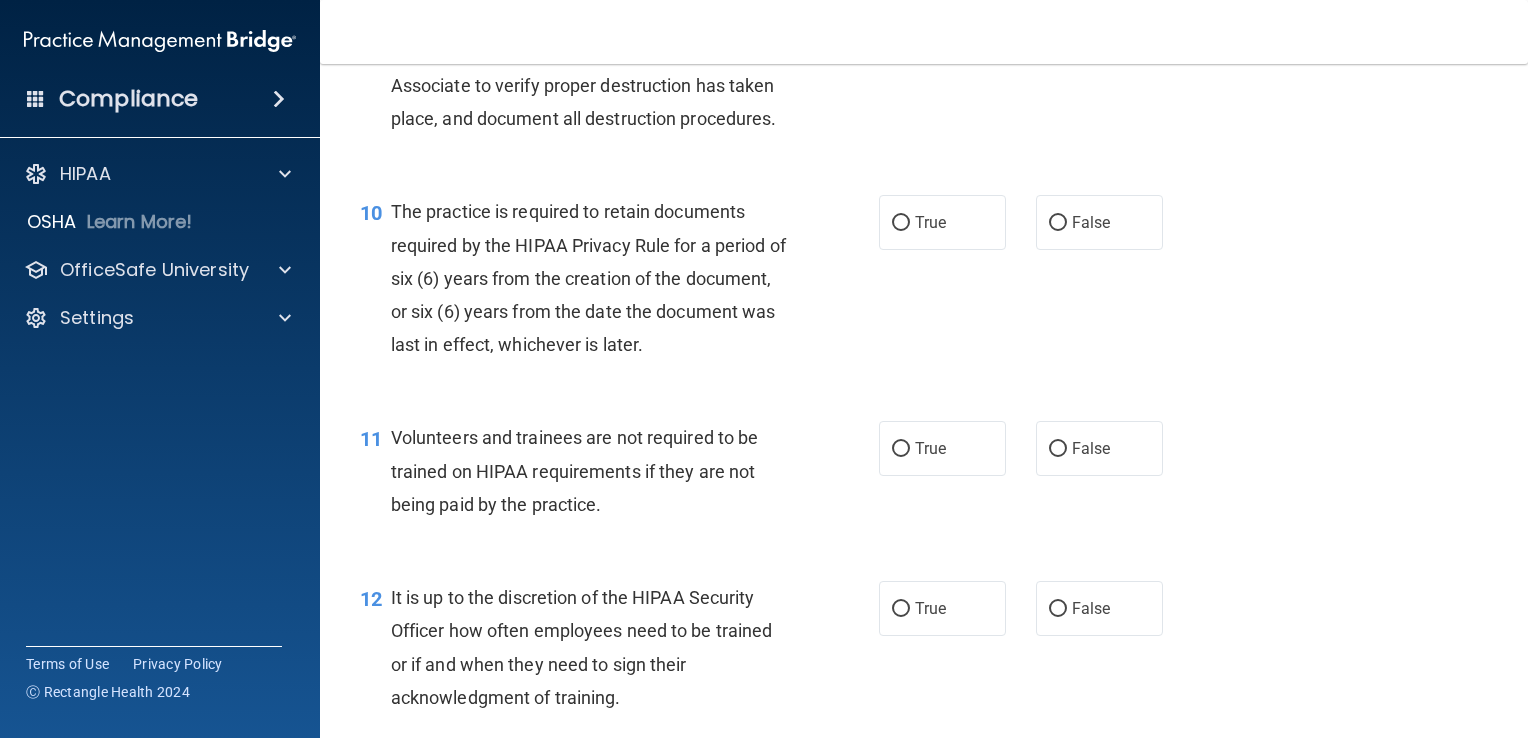 scroll, scrollTop: 1912, scrollLeft: 0, axis: vertical 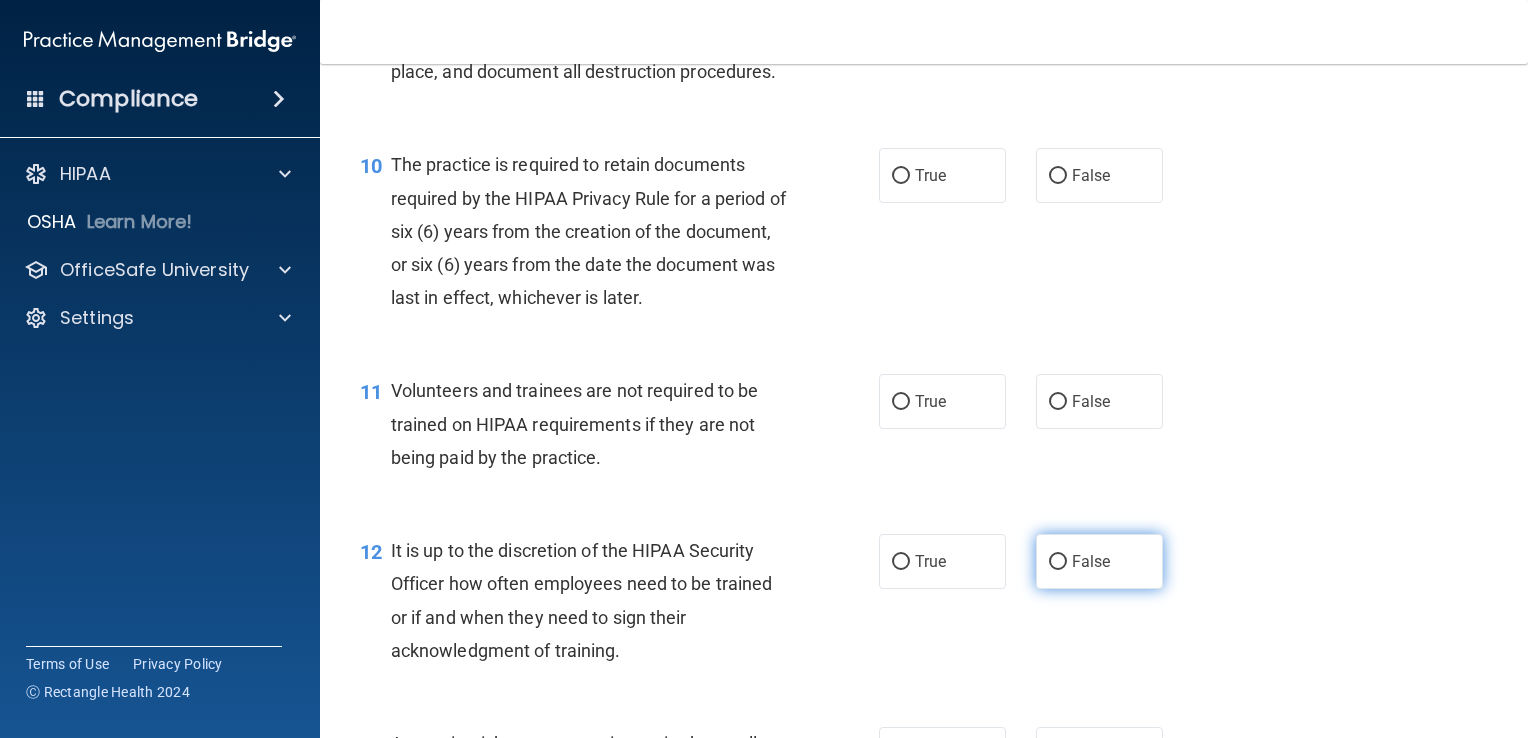click on "False" at bounding box center (1058, 562) 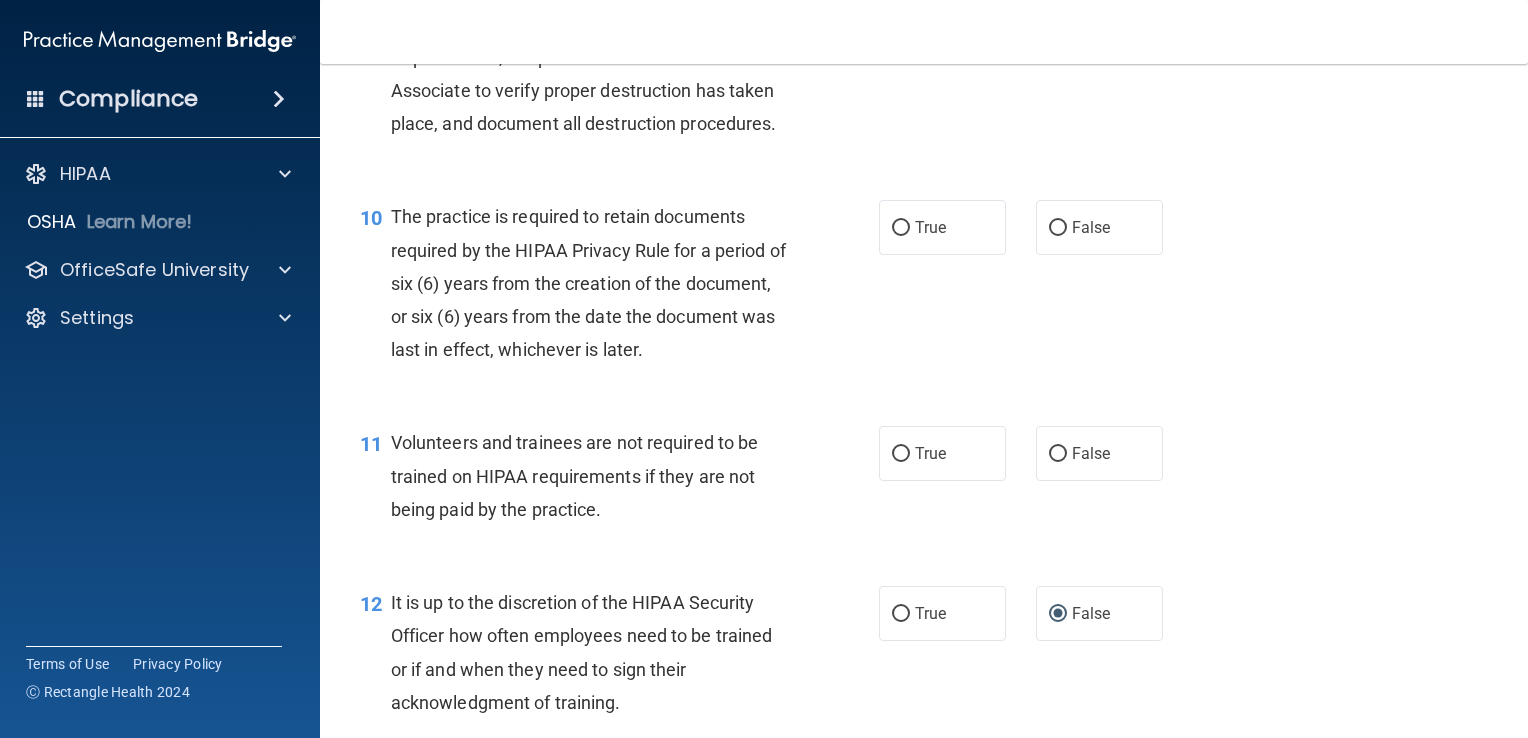 scroll, scrollTop: 1812, scrollLeft: 0, axis: vertical 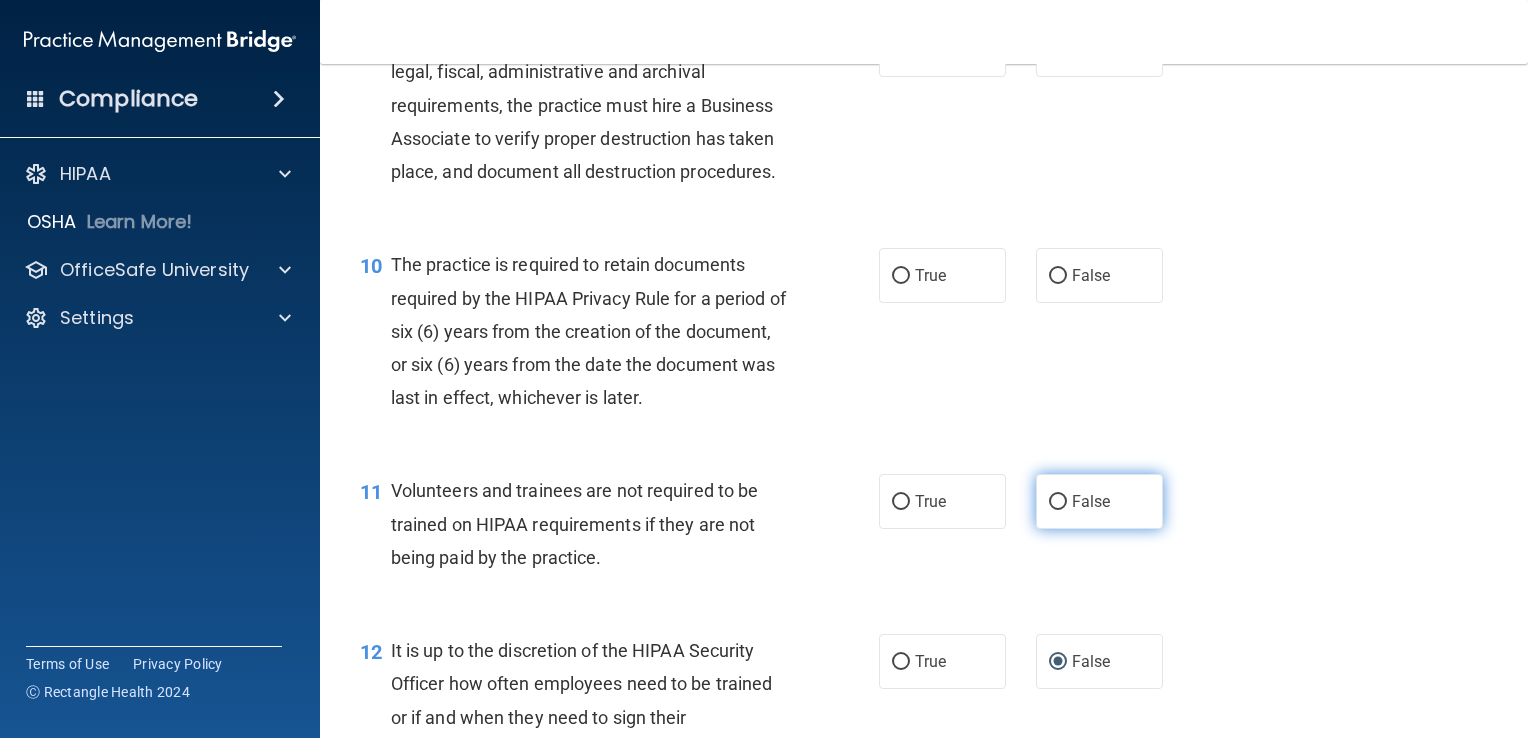 click on "False" at bounding box center (1058, 502) 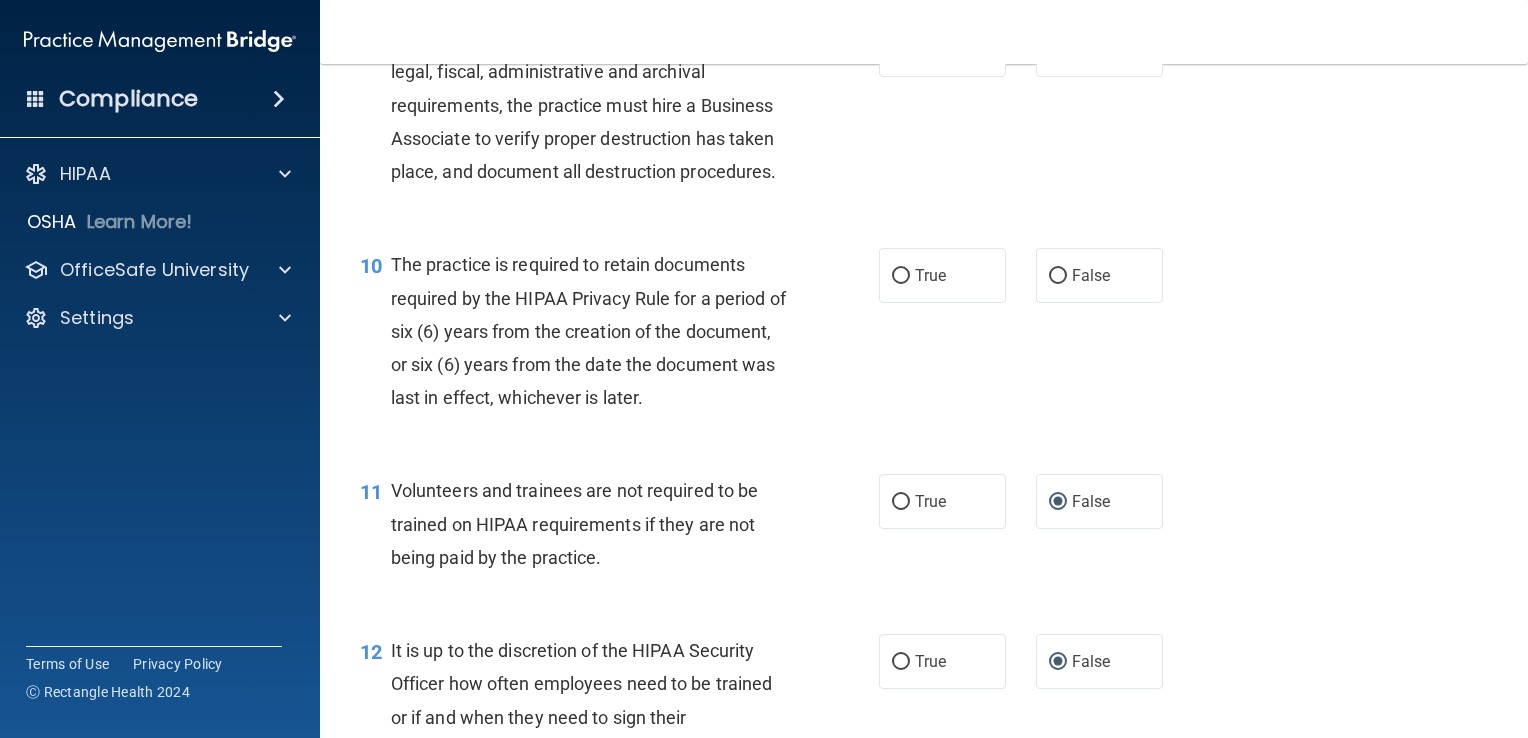 scroll, scrollTop: 1712, scrollLeft: 0, axis: vertical 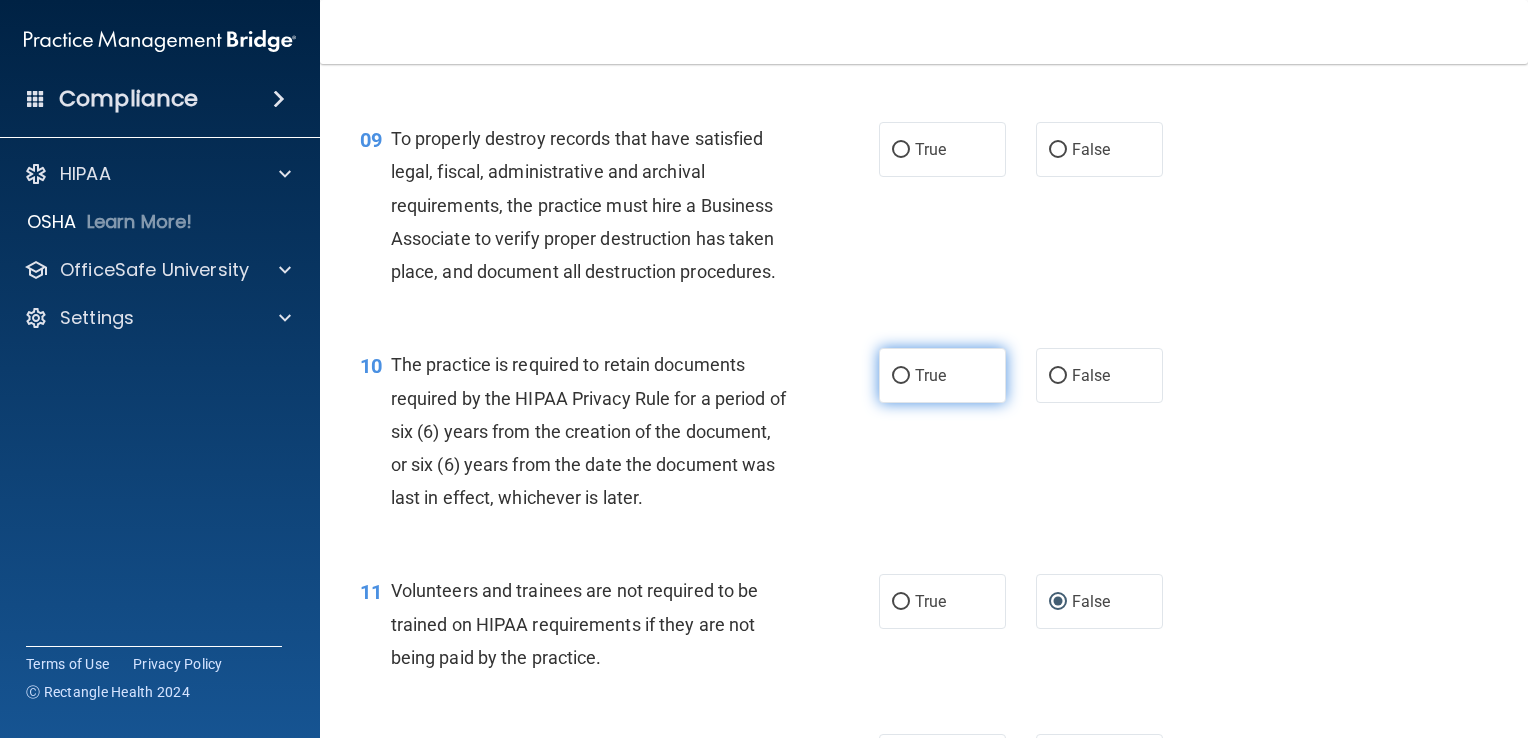 click on "True" at bounding box center (901, 376) 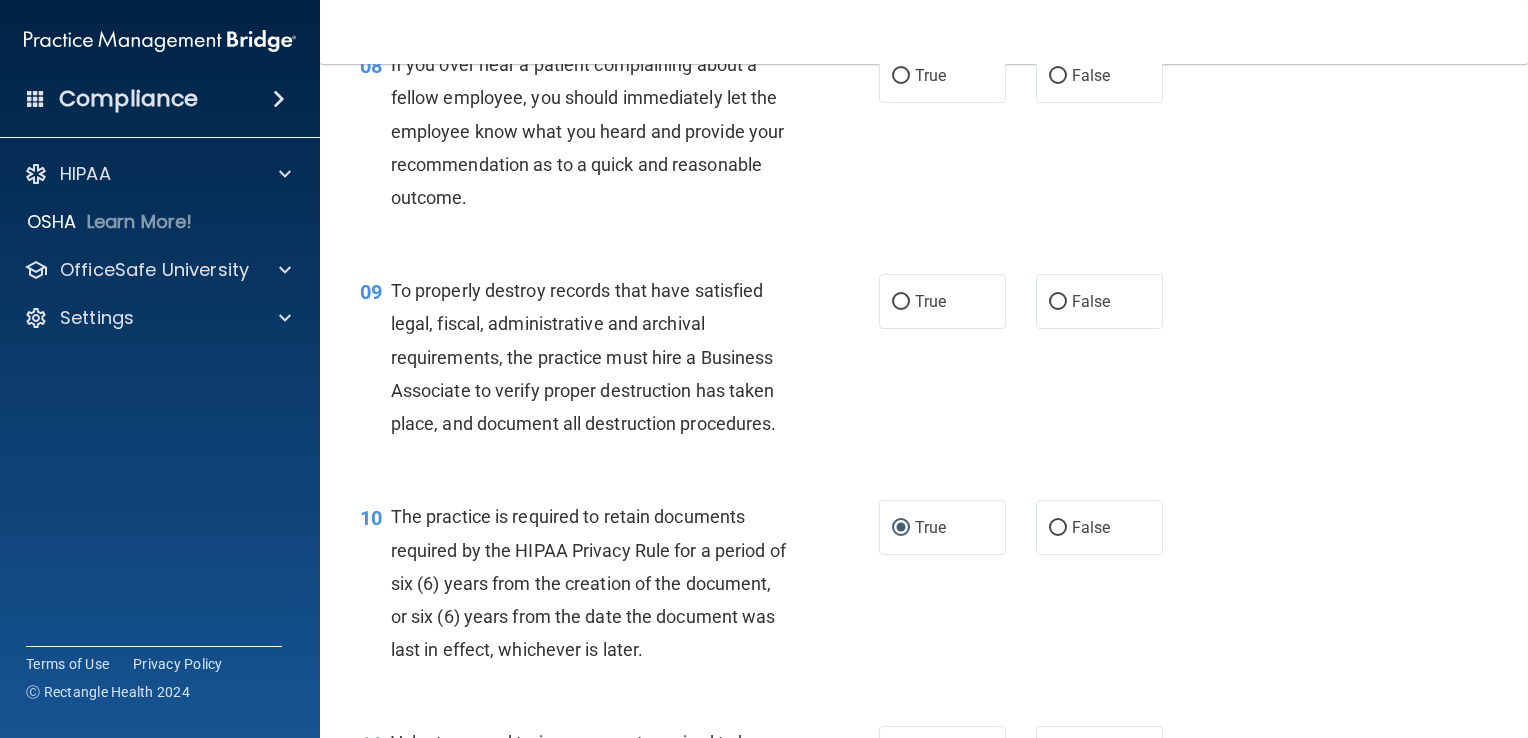 scroll, scrollTop: 1512, scrollLeft: 0, axis: vertical 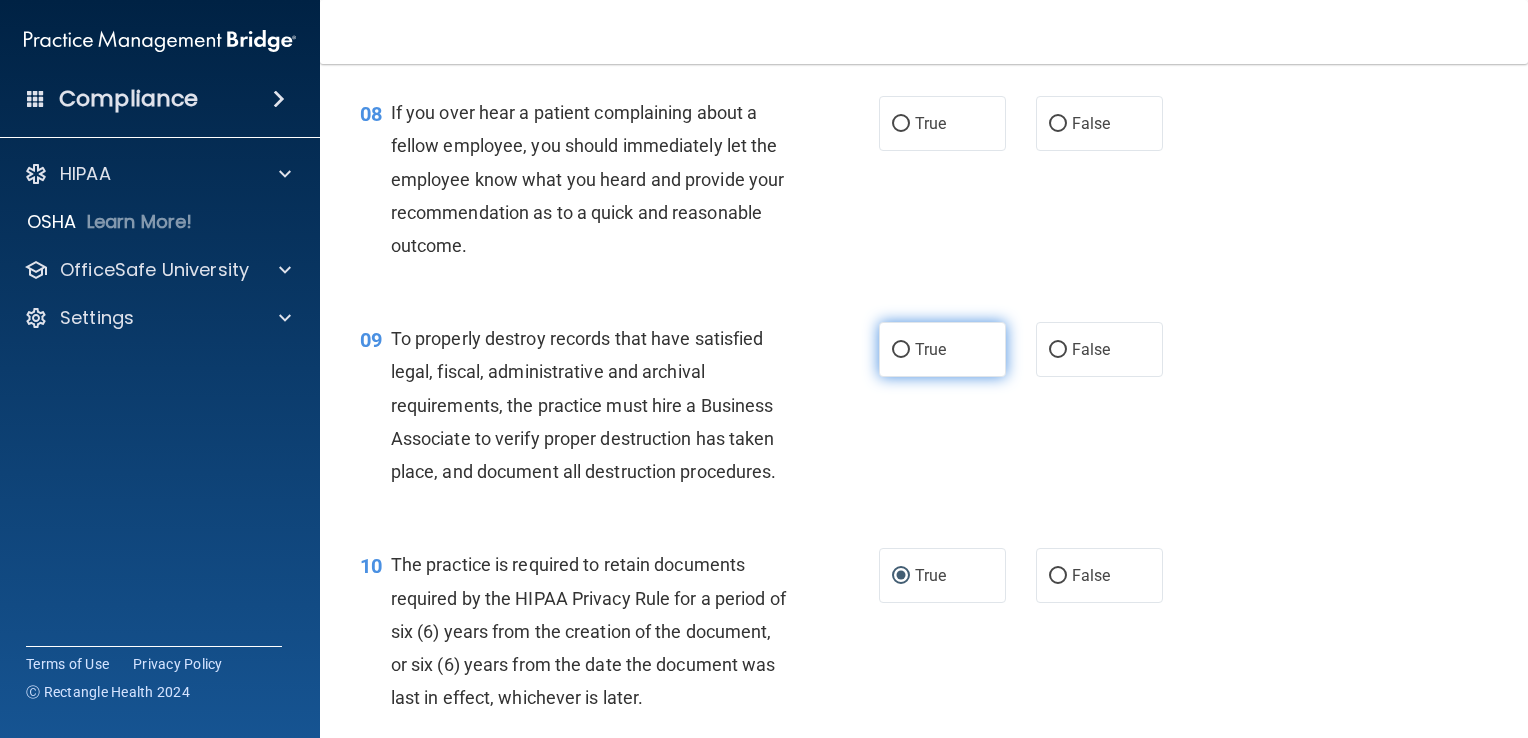 click on "True" at bounding box center [901, 350] 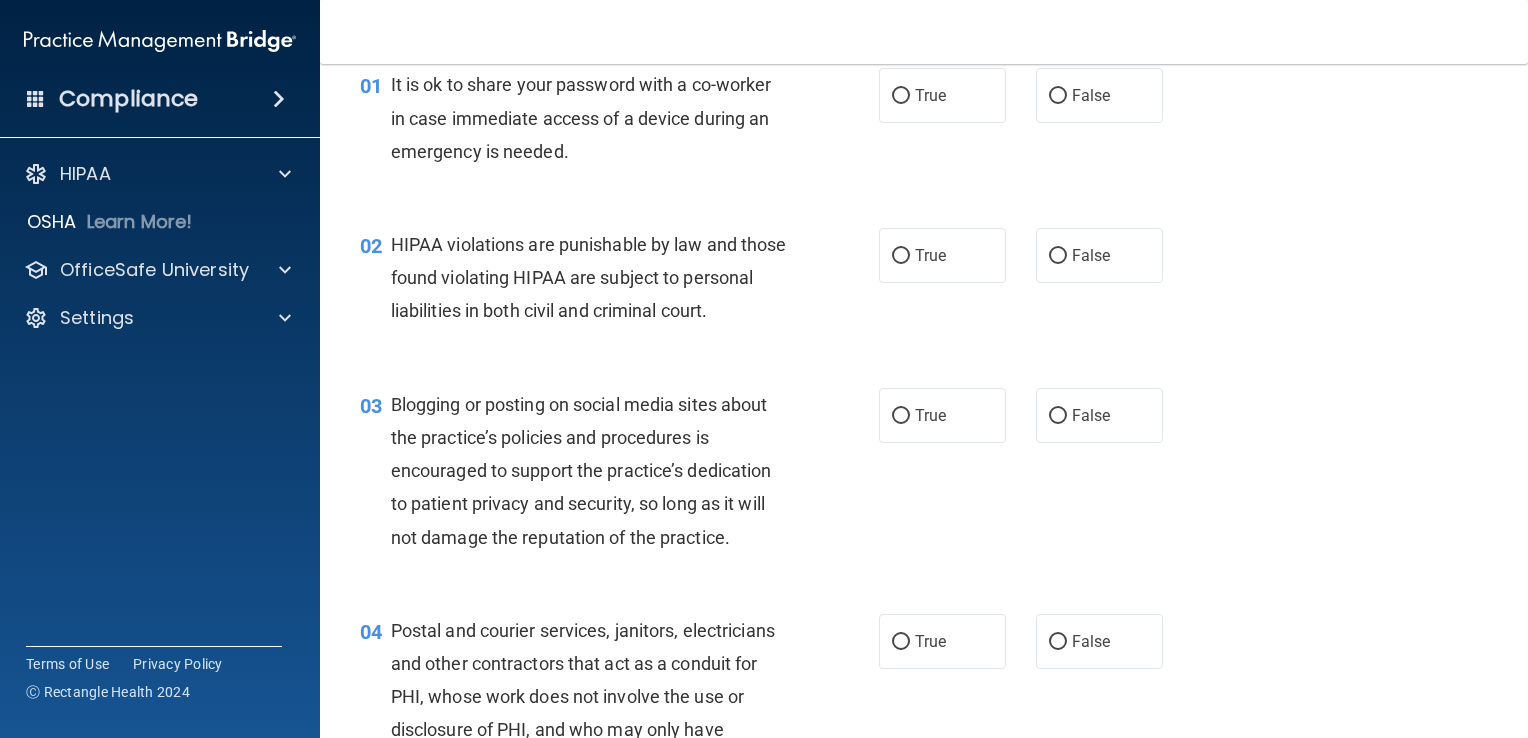 scroll, scrollTop: 0, scrollLeft: 0, axis: both 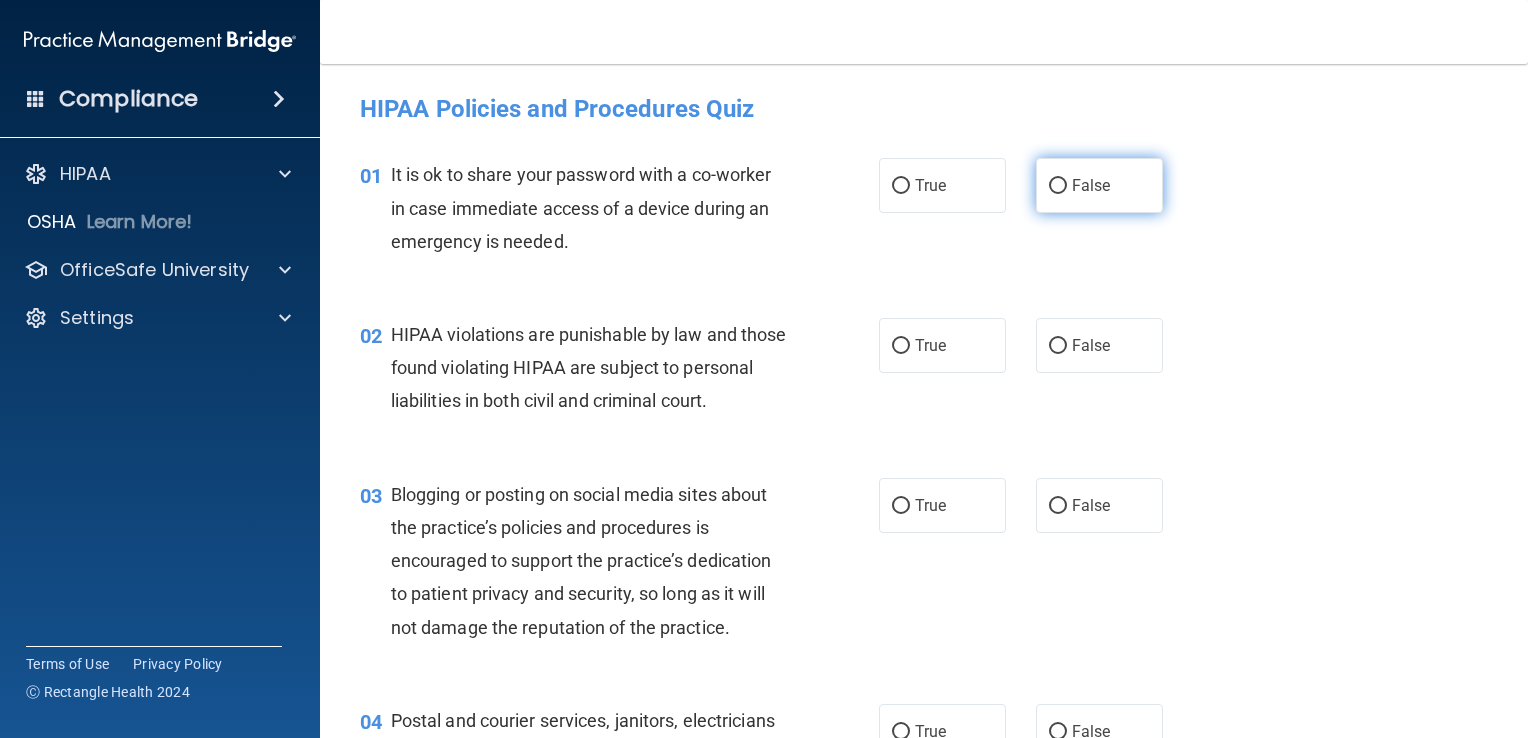 click on "False" at bounding box center (1058, 186) 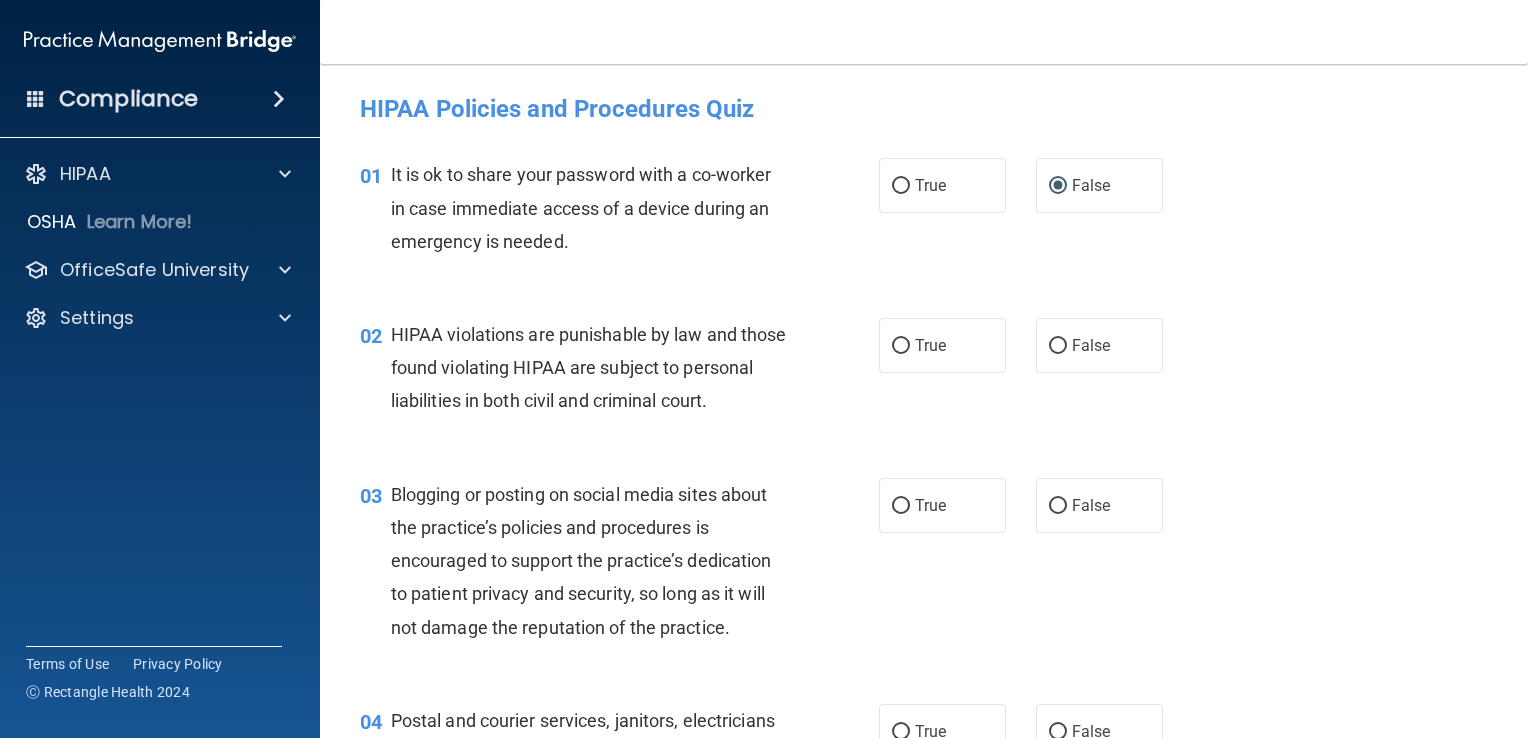 scroll, scrollTop: 100, scrollLeft: 0, axis: vertical 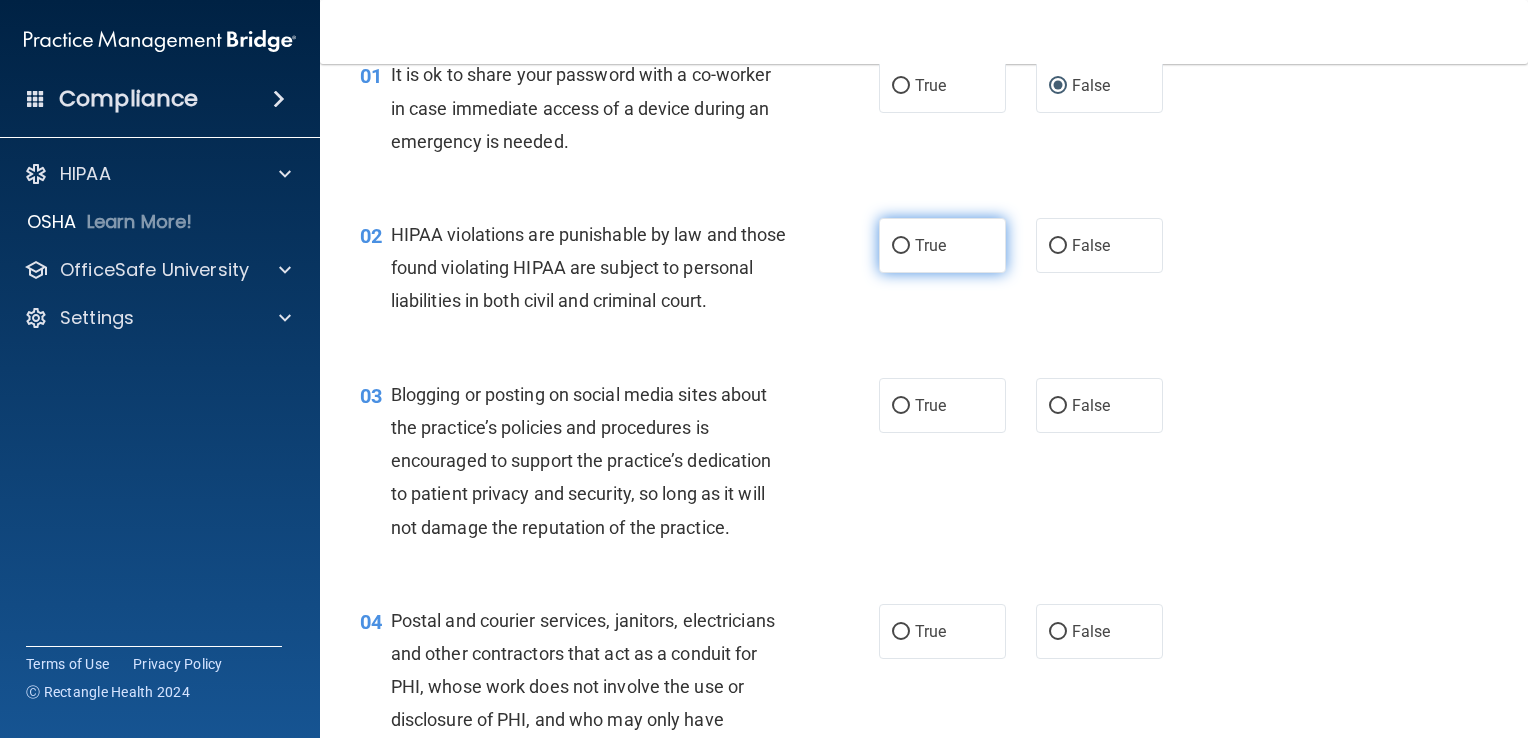 click on "True" at bounding box center (901, 246) 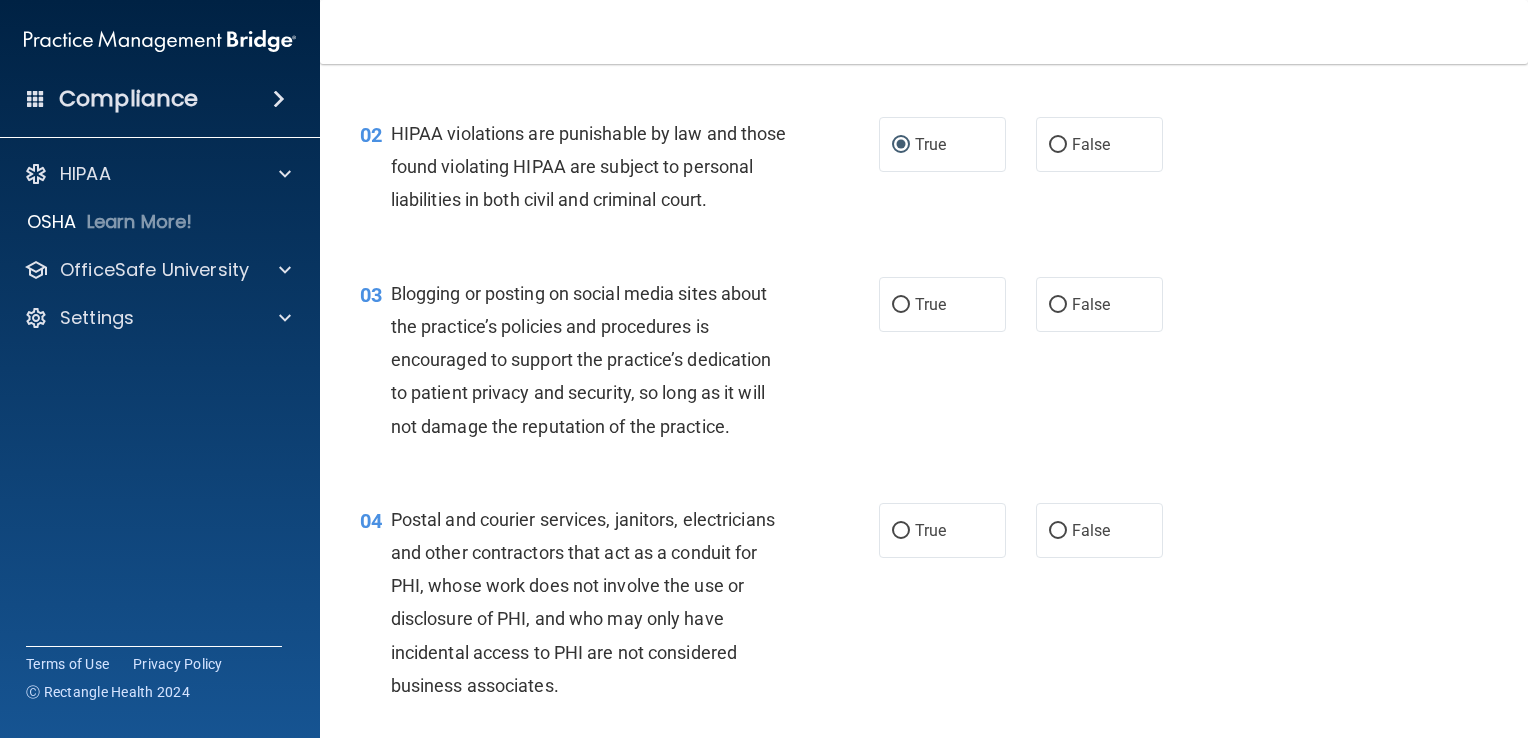 scroll, scrollTop: 300, scrollLeft: 0, axis: vertical 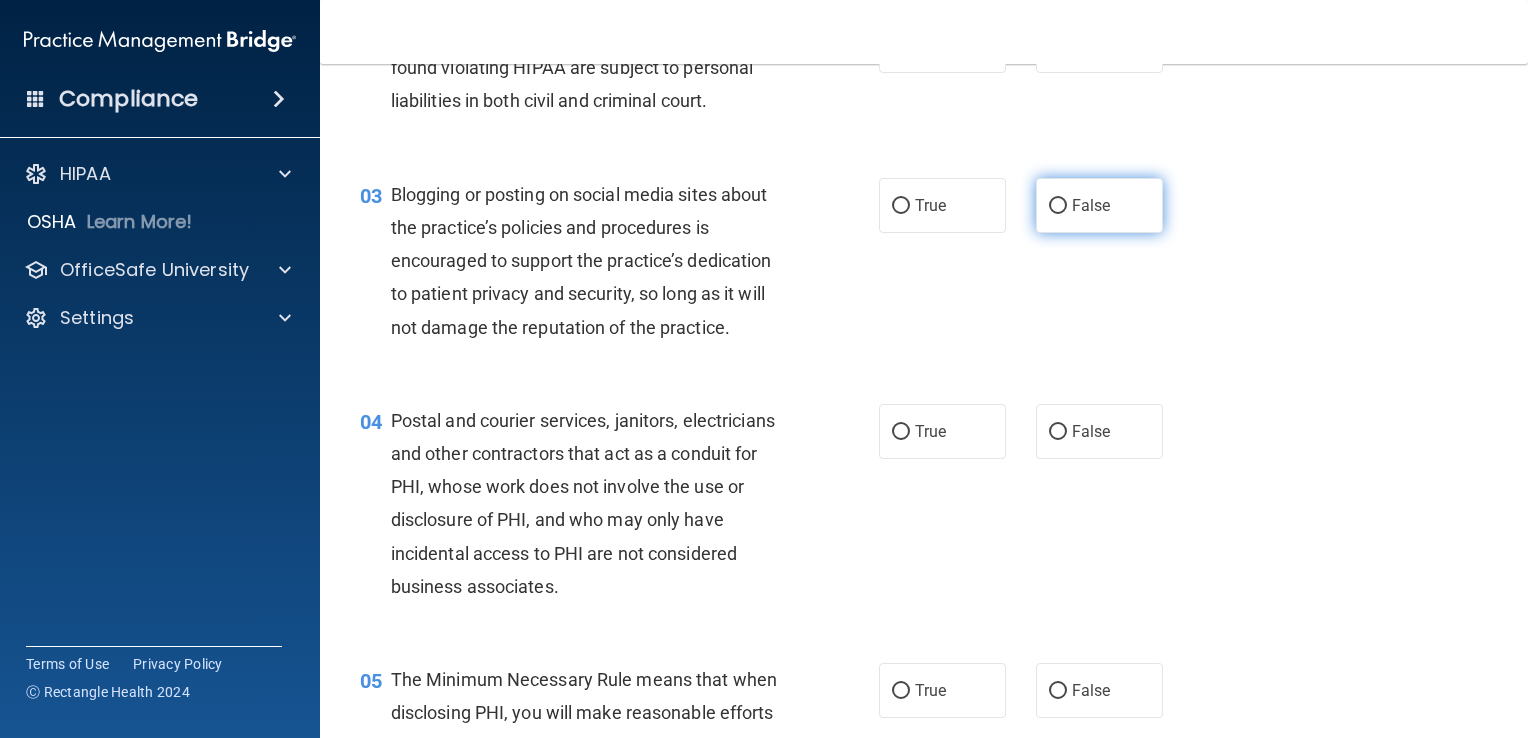 click on "False" at bounding box center (1058, 206) 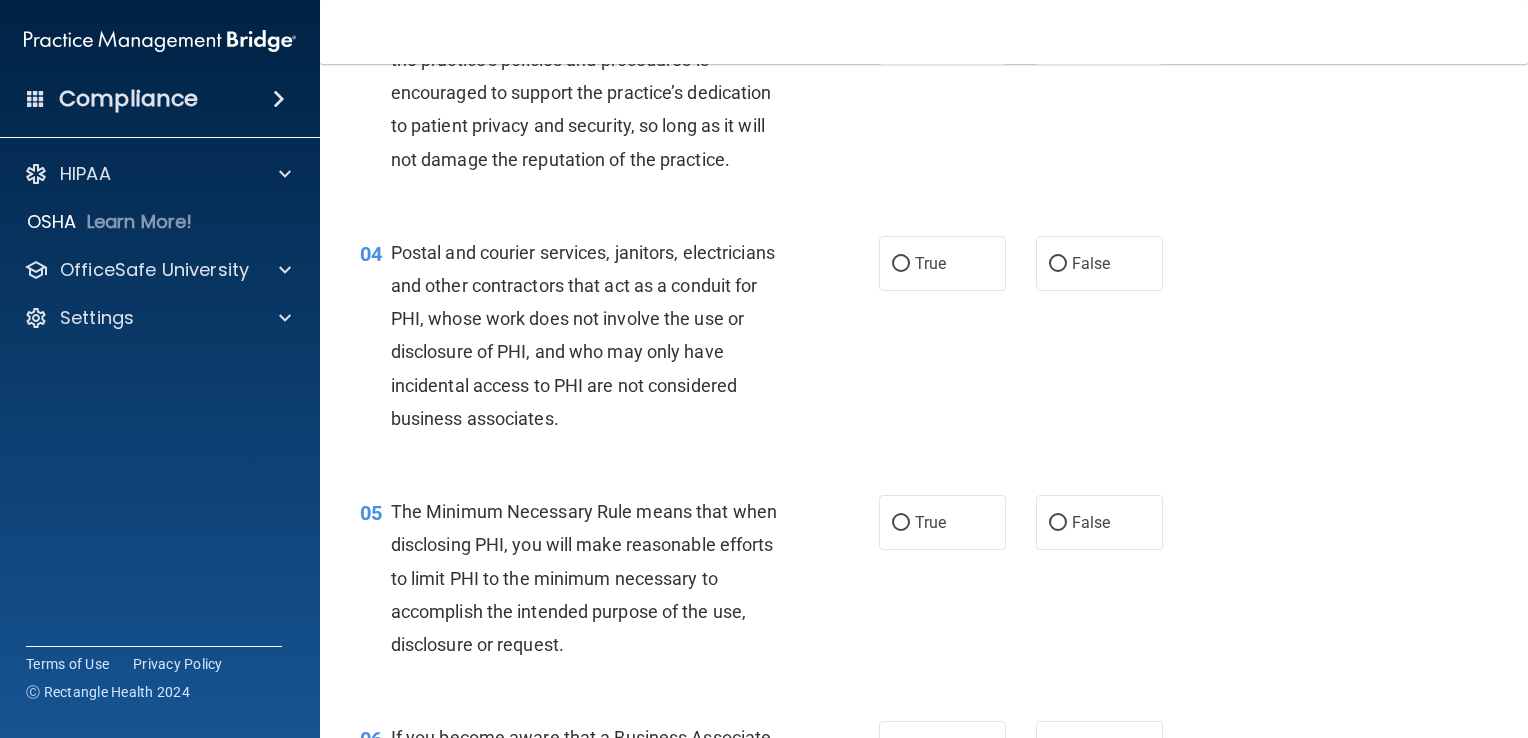 scroll, scrollTop: 500, scrollLeft: 0, axis: vertical 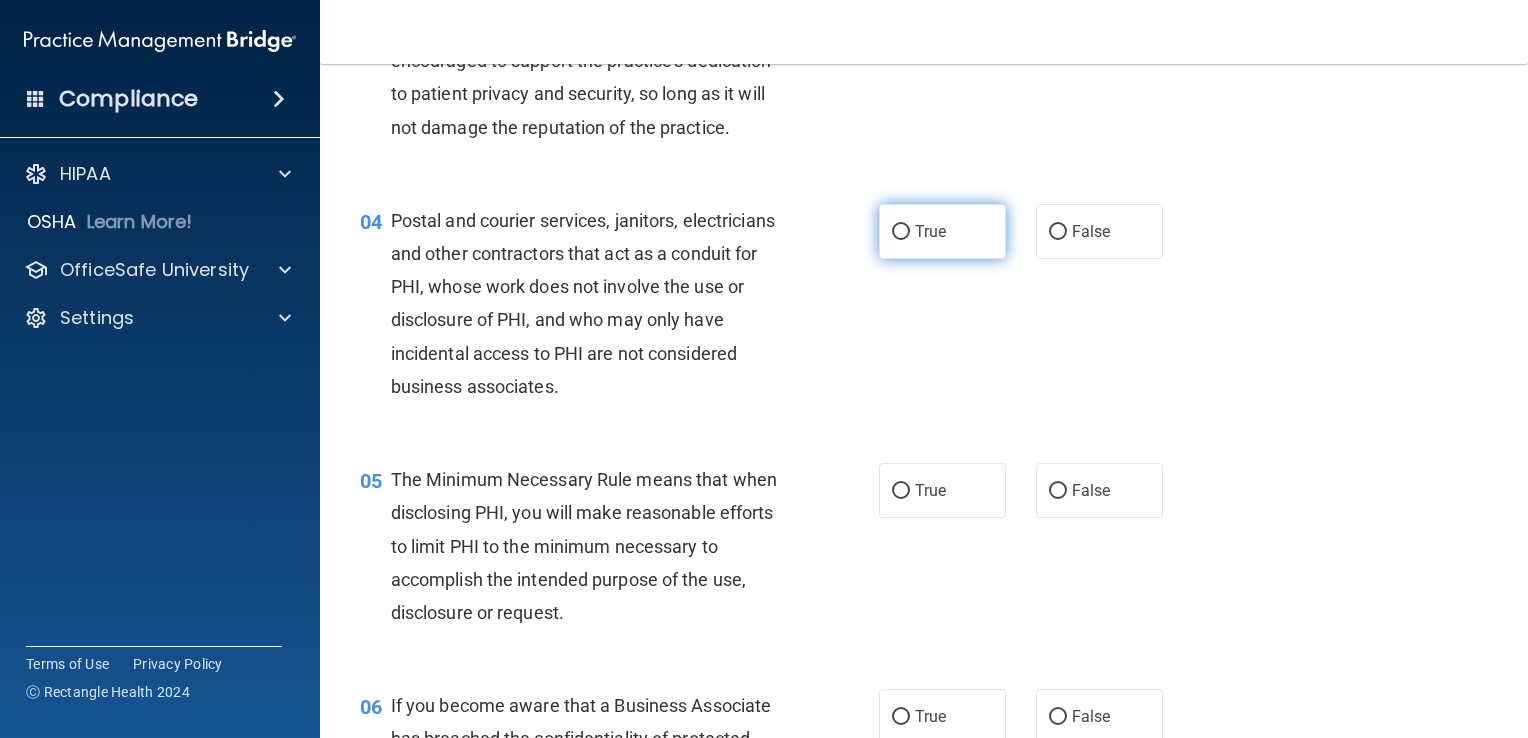 click on "True" at bounding box center (901, 232) 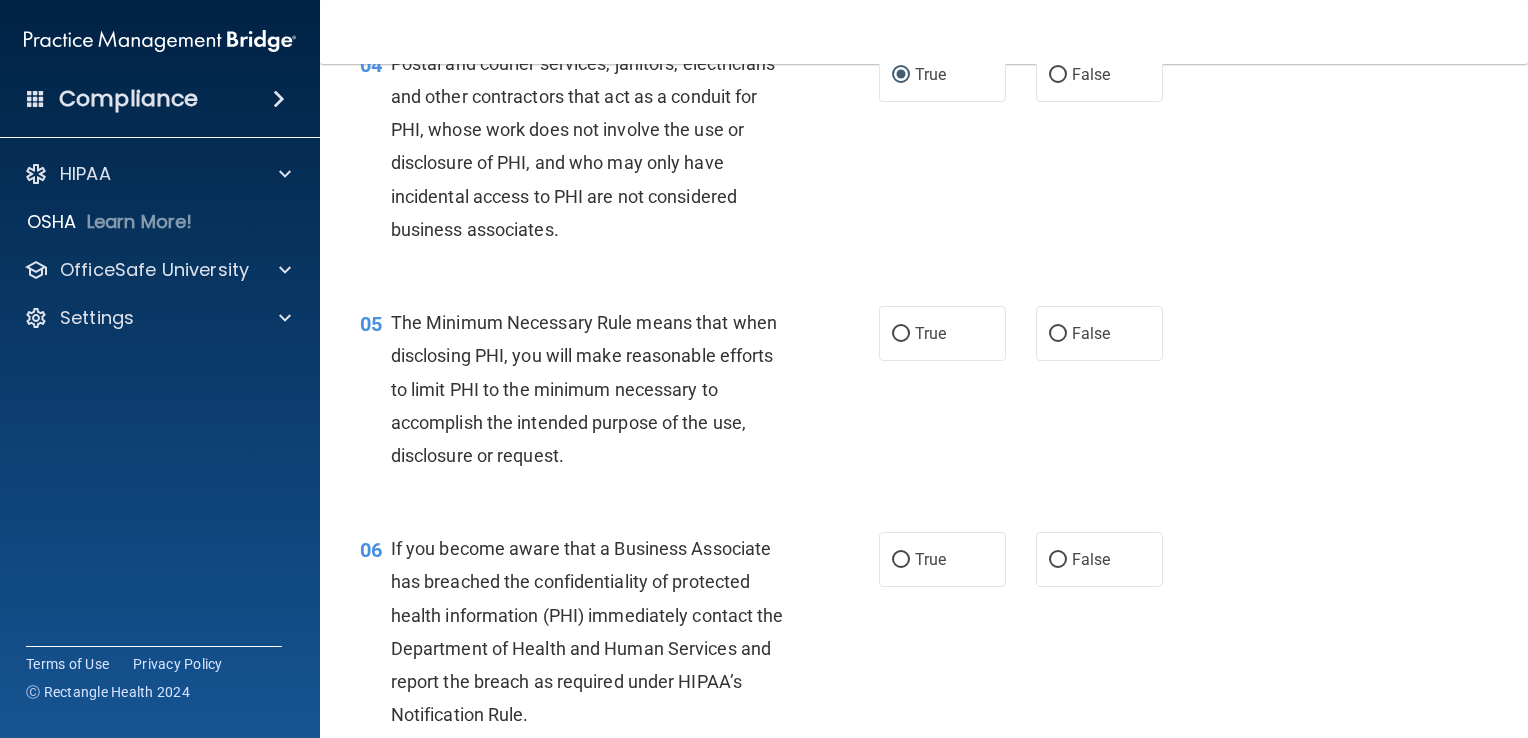 scroll, scrollTop: 700, scrollLeft: 0, axis: vertical 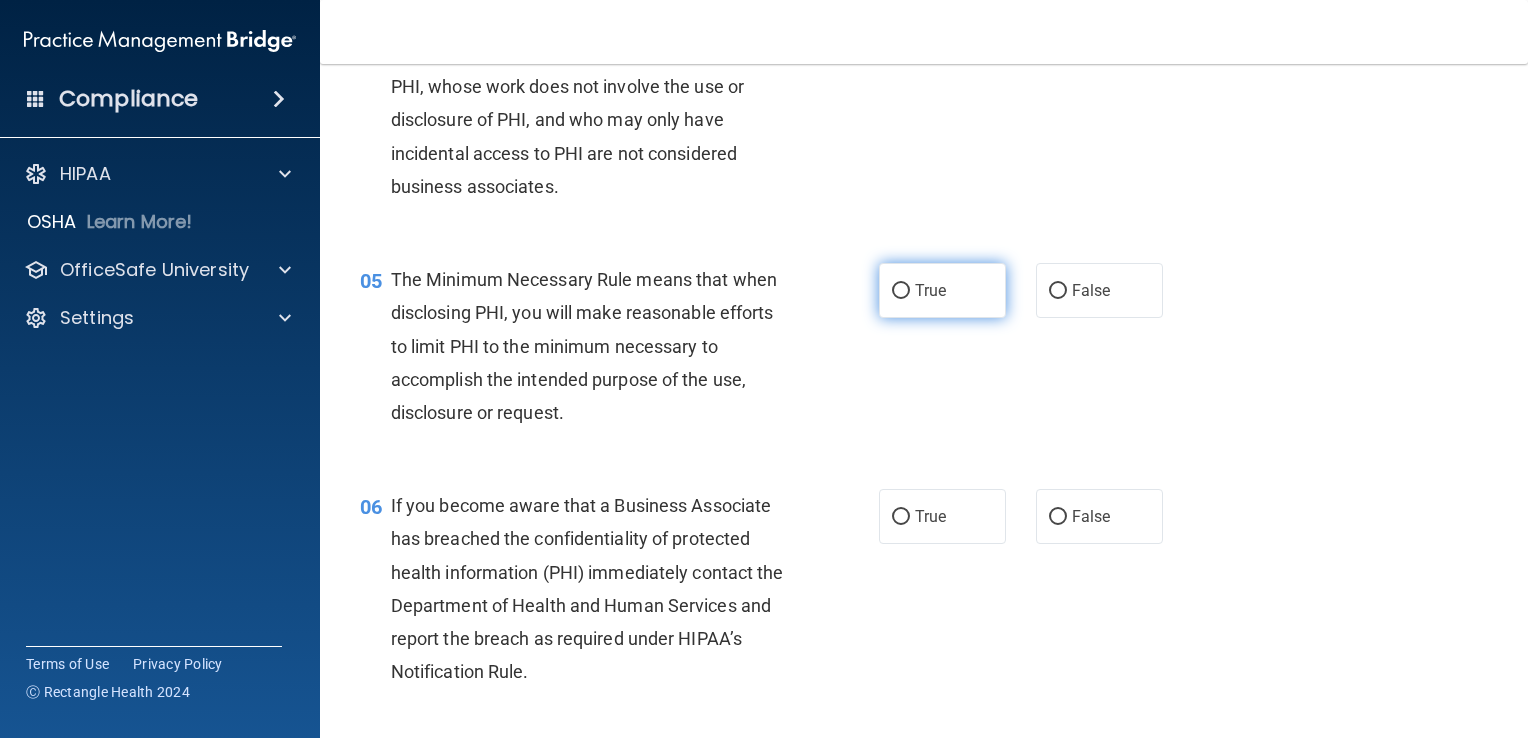 click on "True" at bounding box center (901, 291) 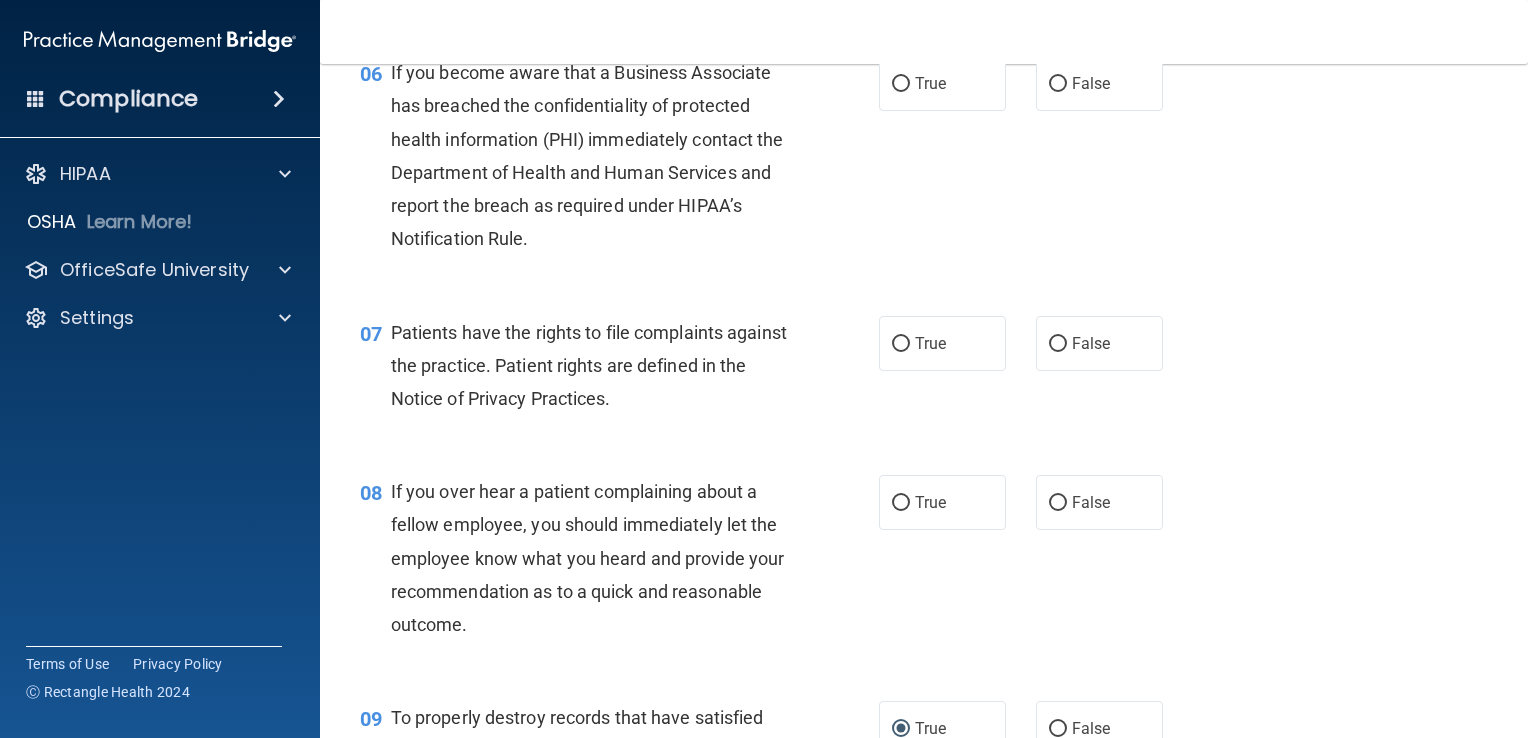 scroll, scrollTop: 1100, scrollLeft: 0, axis: vertical 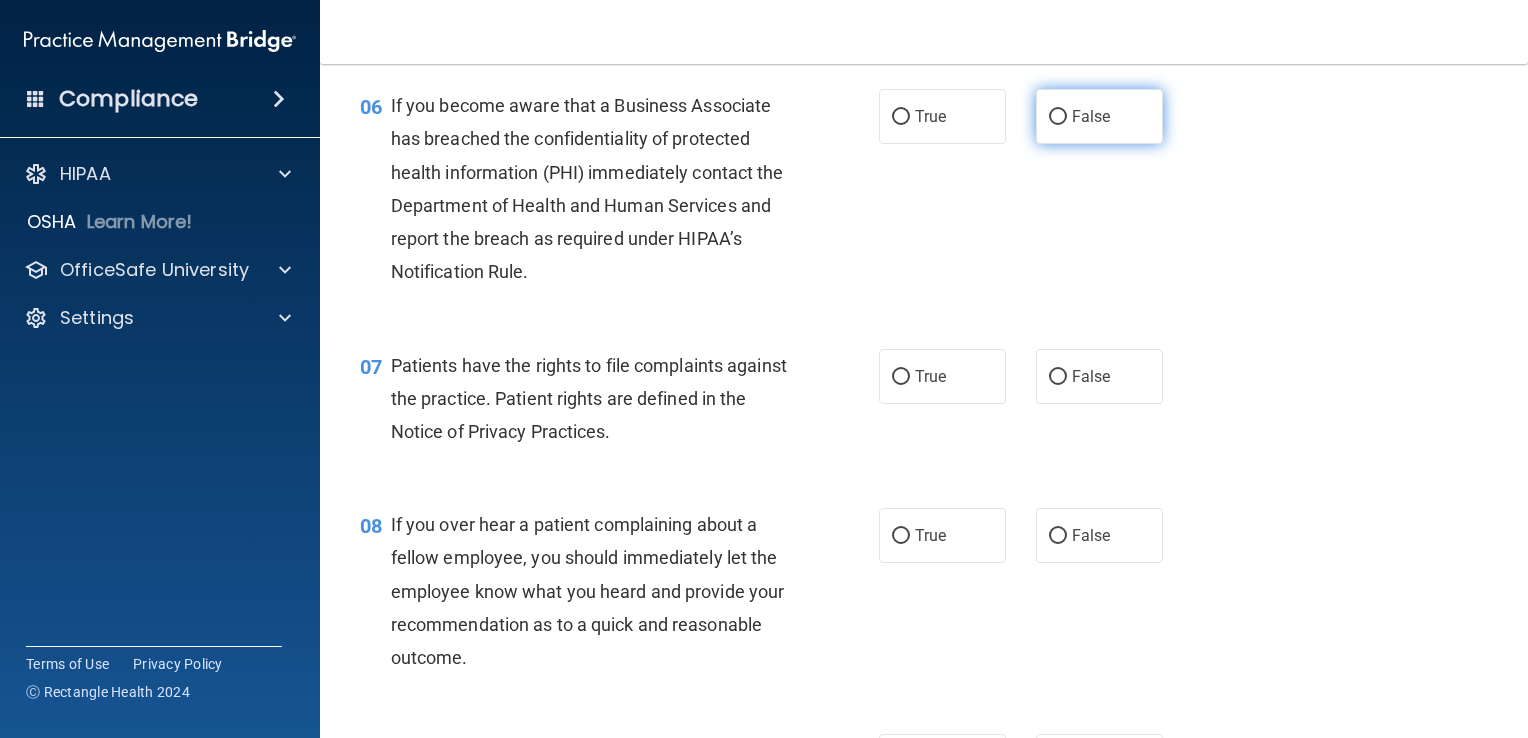 click on "False" at bounding box center [1058, 117] 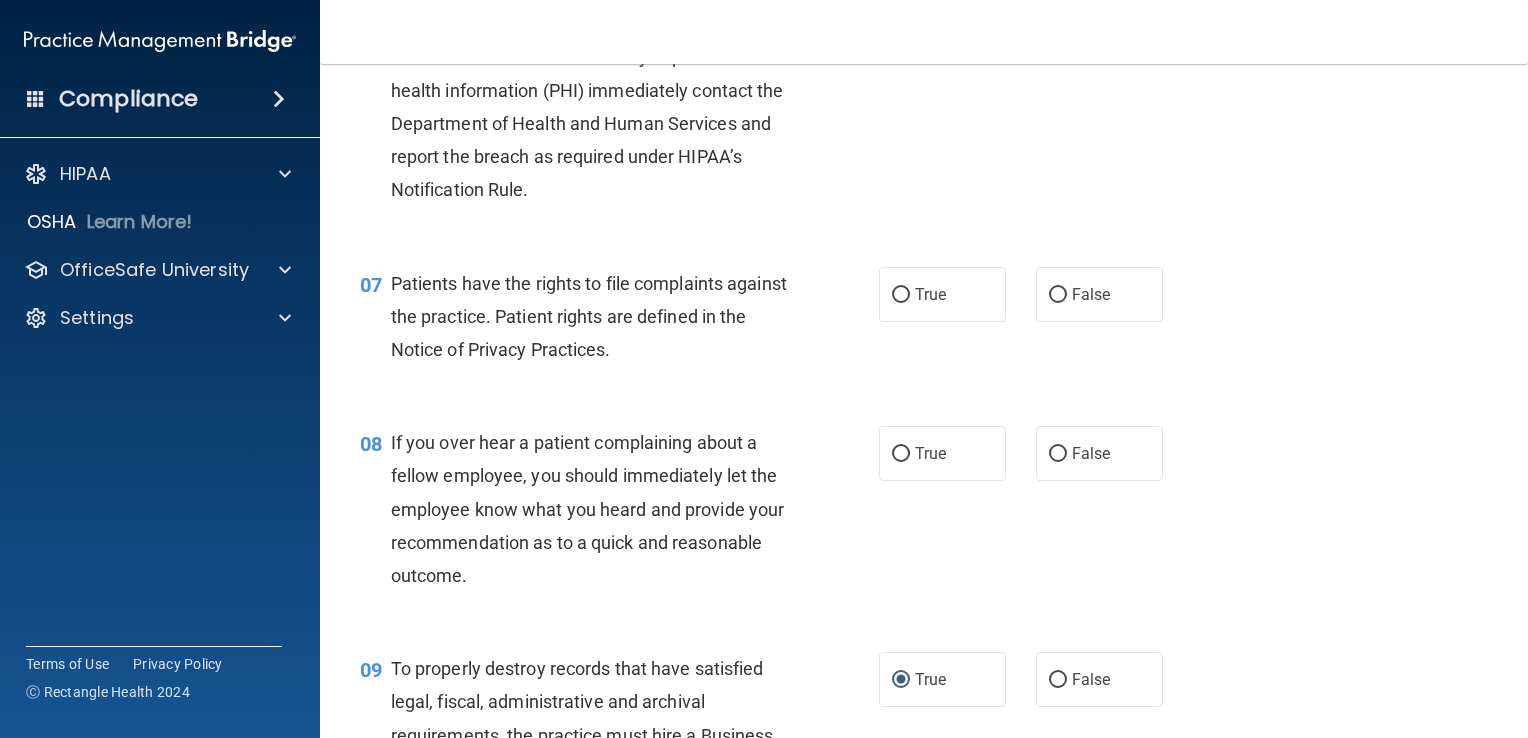 scroll, scrollTop: 1200, scrollLeft: 0, axis: vertical 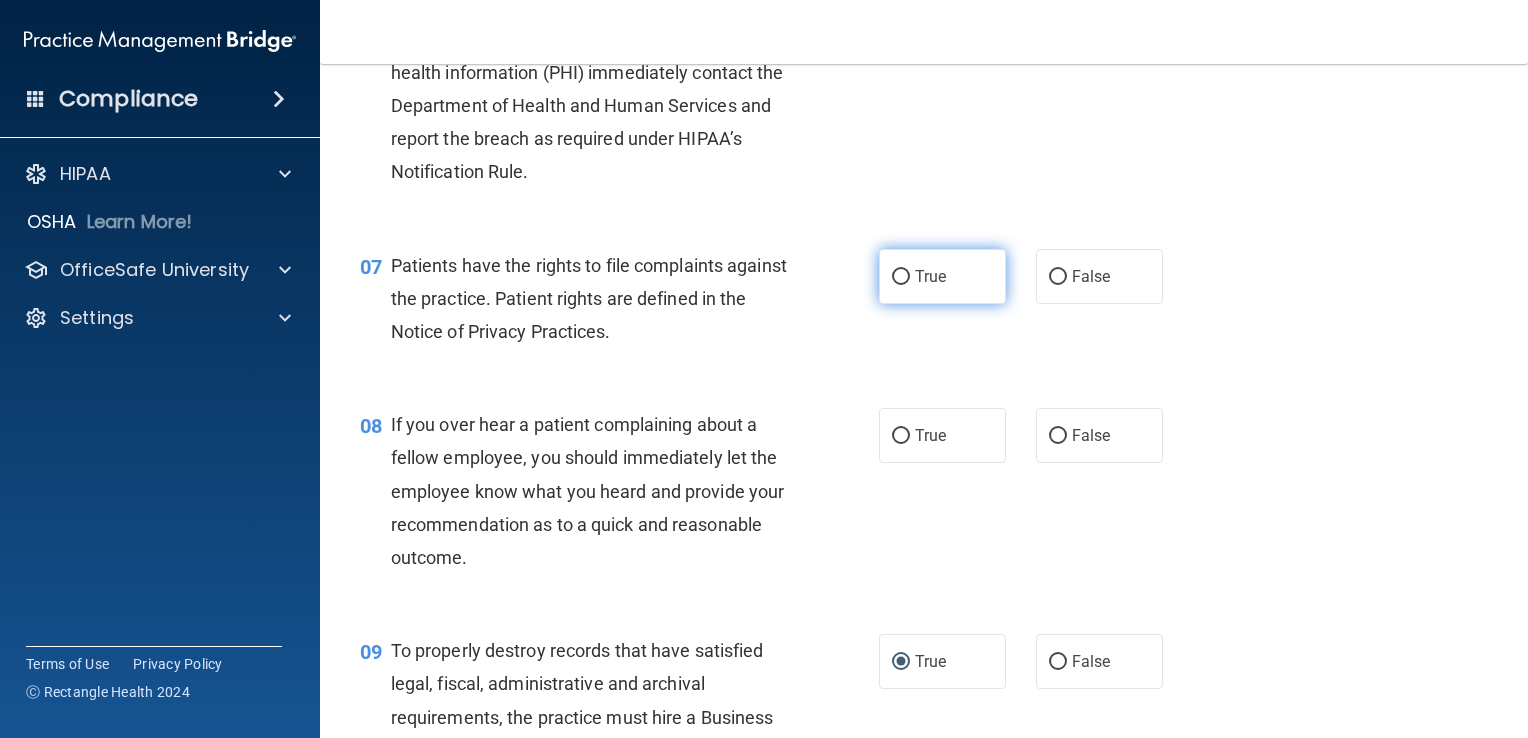 click on "True" at bounding box center [901, 277] 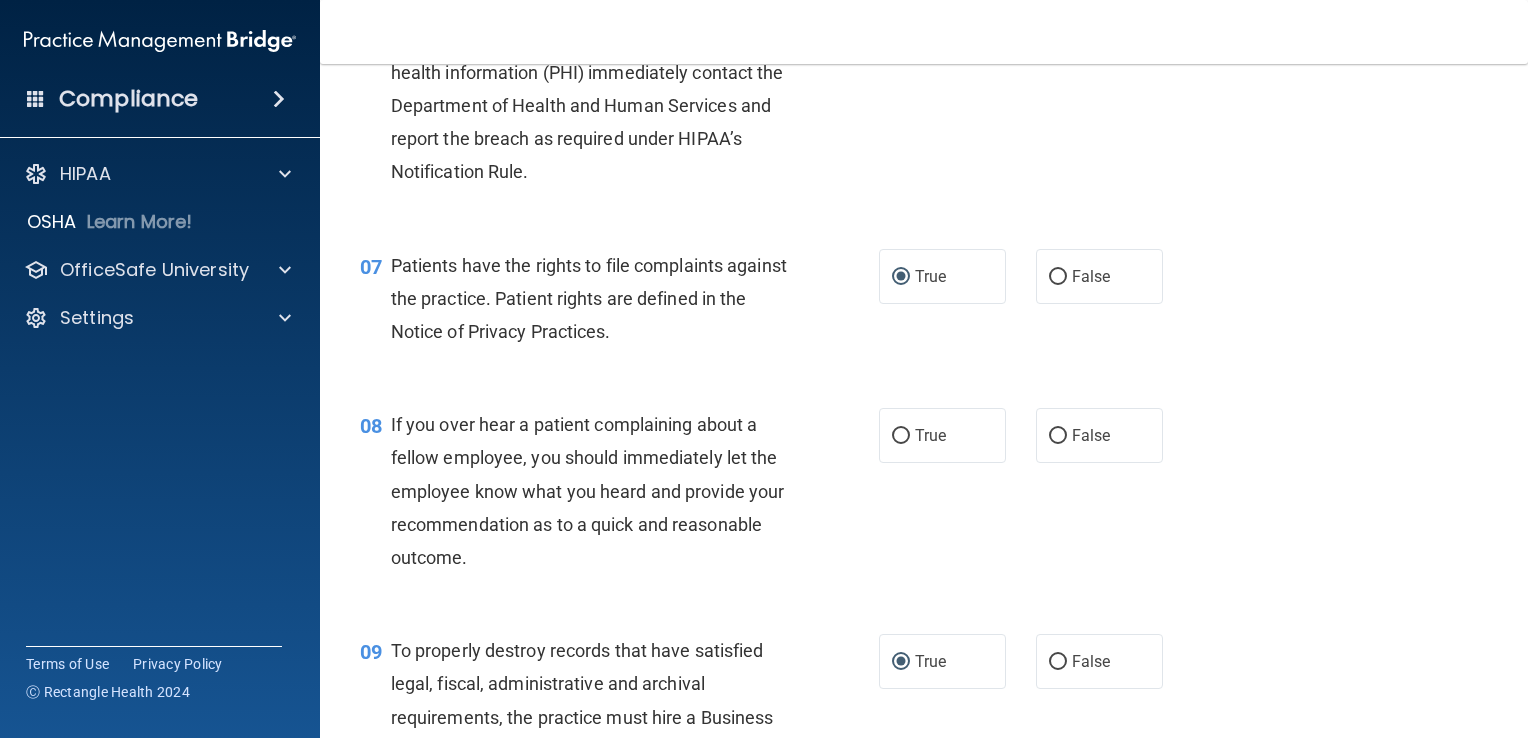 scroll, scrollTop: 1300, scrollLeft: 0, axis: vertical 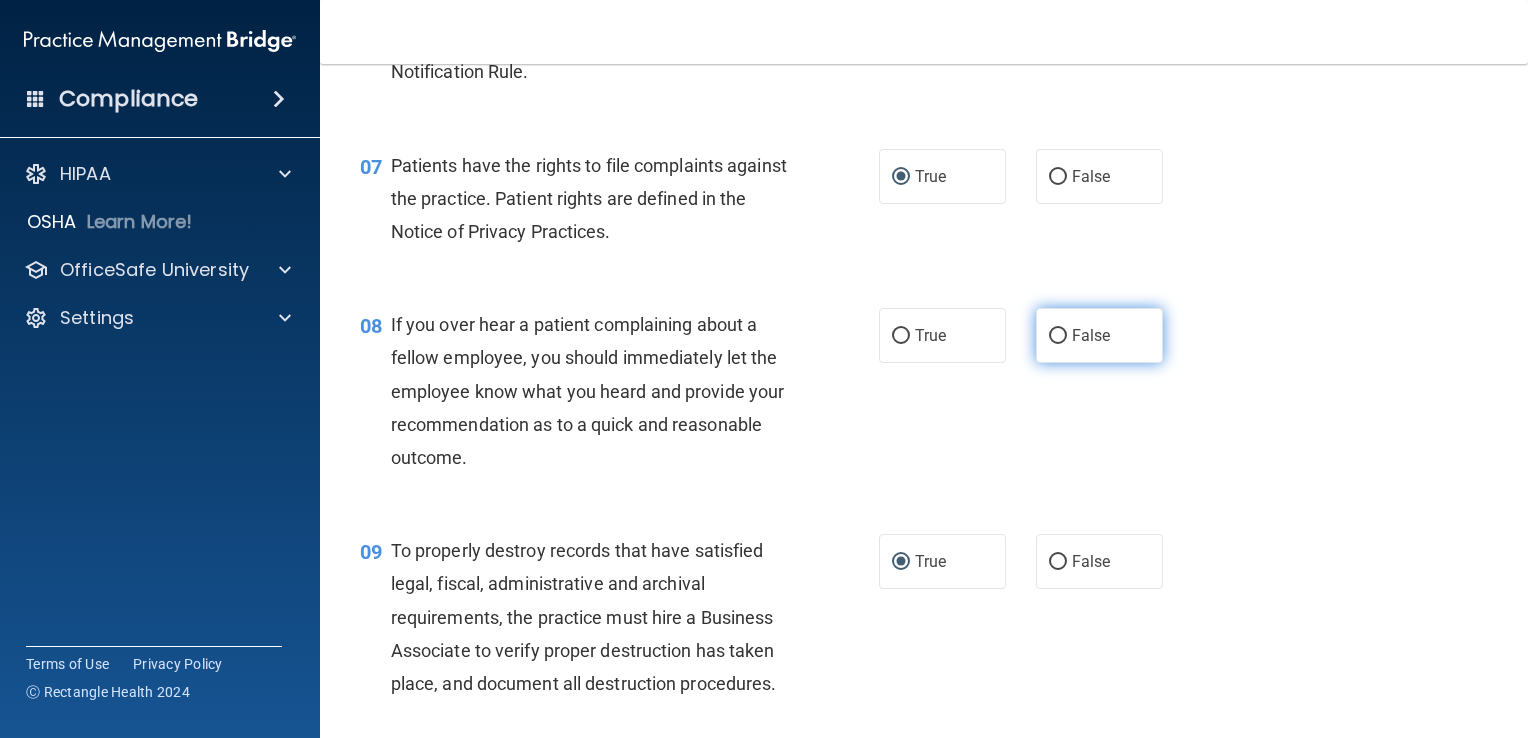 click on "False" at bounding box center [1058, 336] 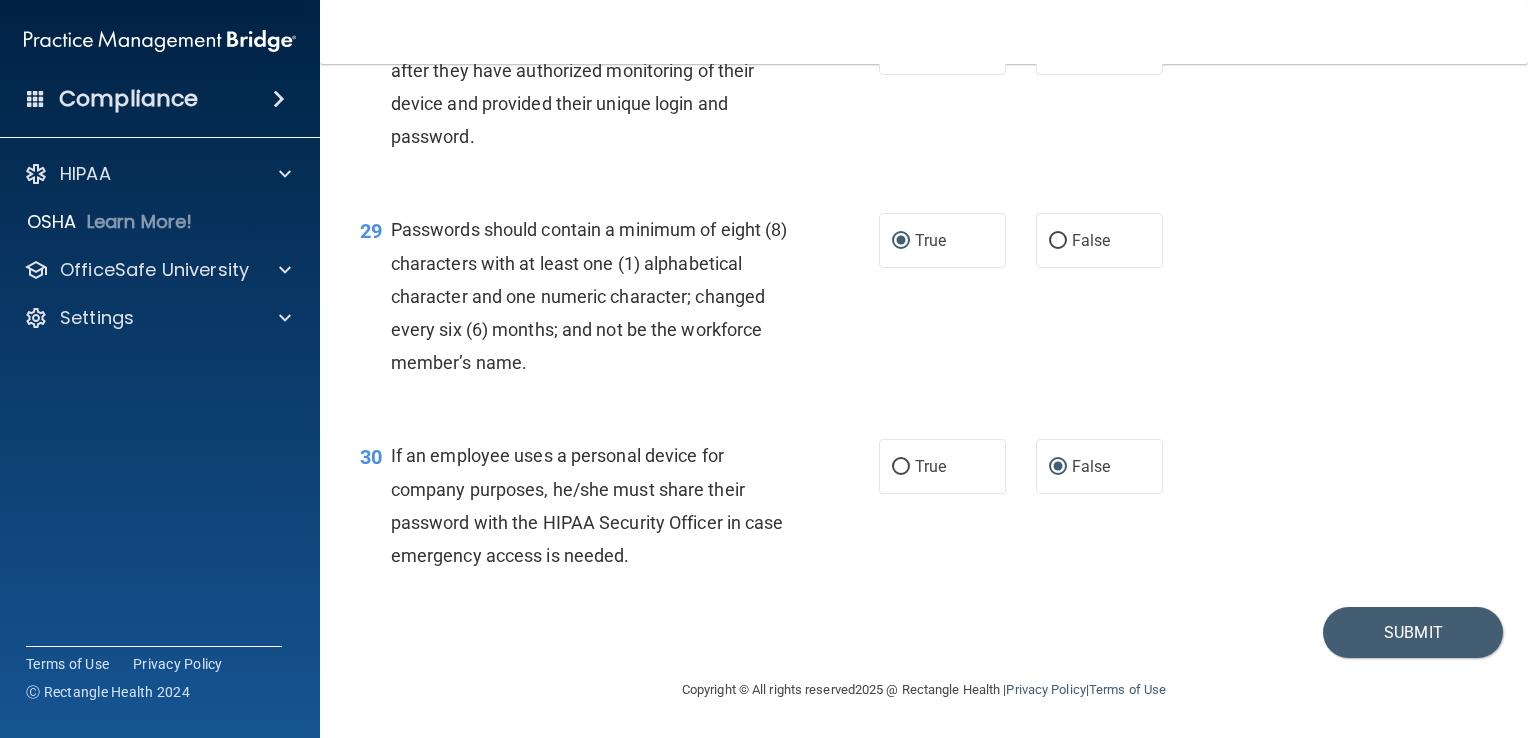 scroll, scrollTop: 5212, scrollLeft: 0, axis: vertical 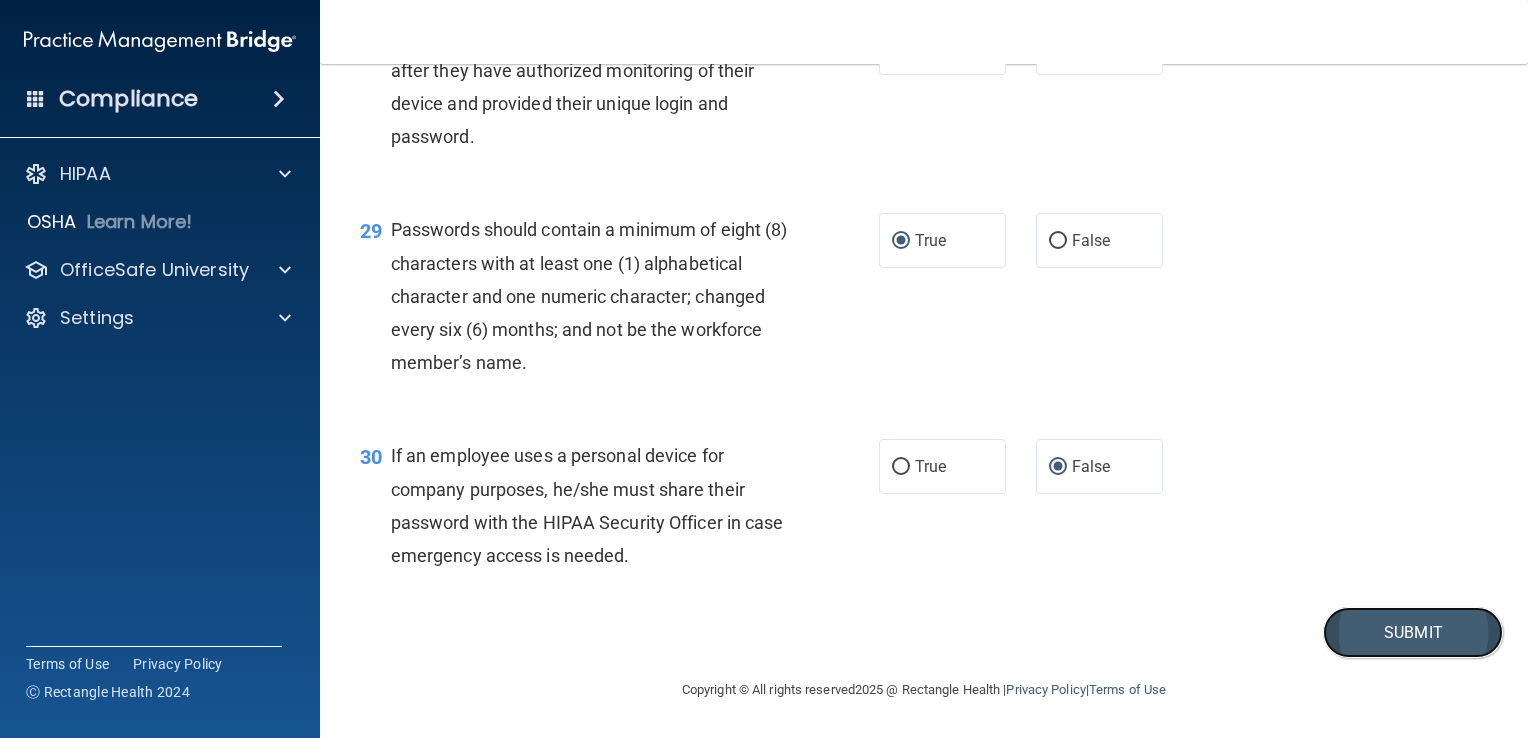 click on "Submit" at bounding box center (1413, 632) 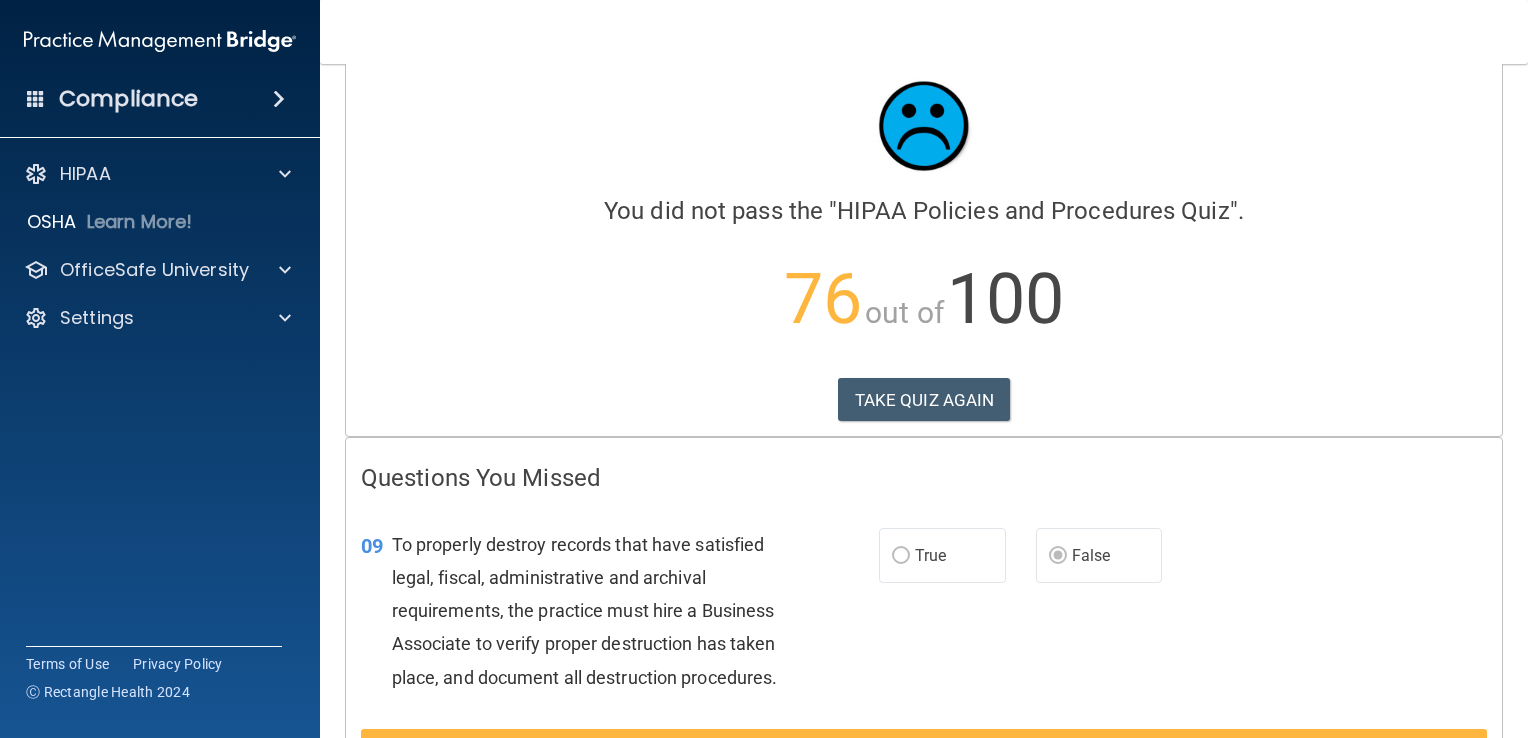 scroll, scrollTop: 0, scrollLeft: 0, axis: both 